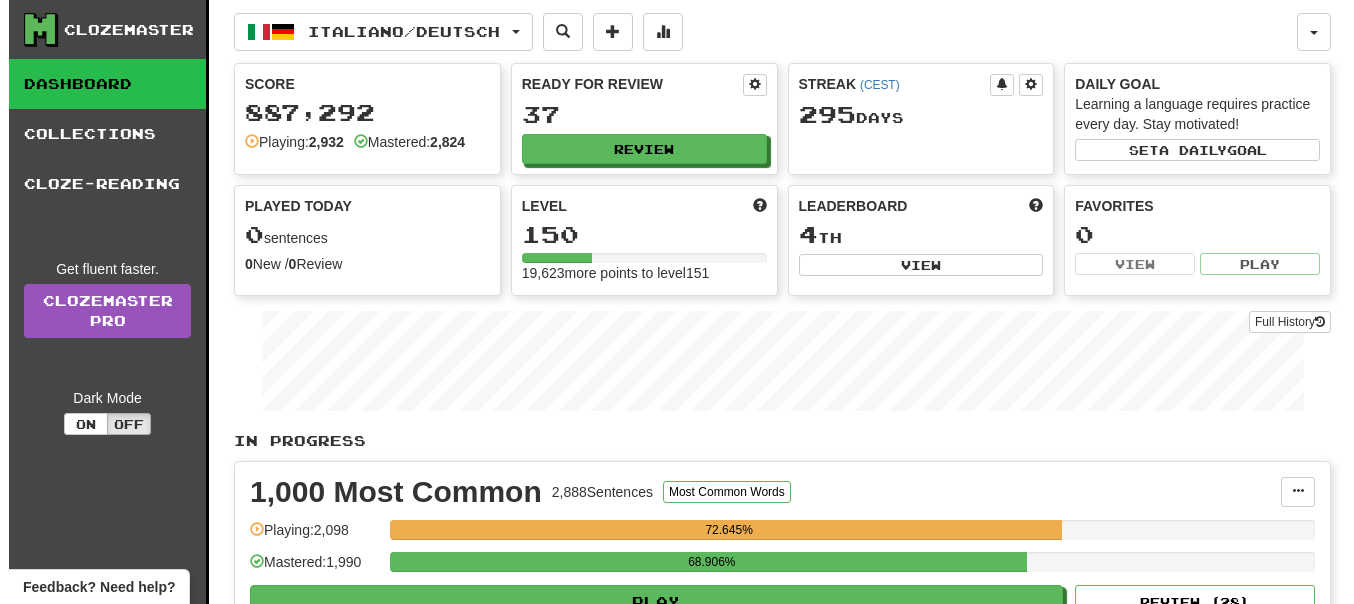 scroll, scrollTop: 0, scrollLeft: 0, axis: both 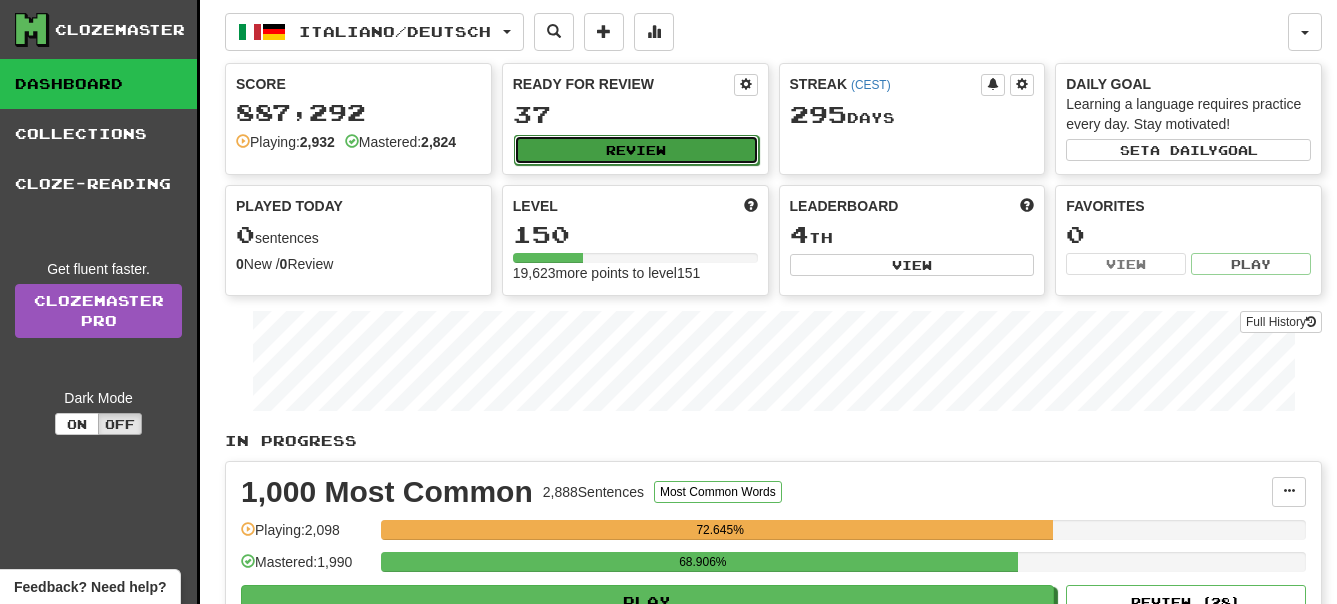 click on "Review" at bounding box center [636, 150] 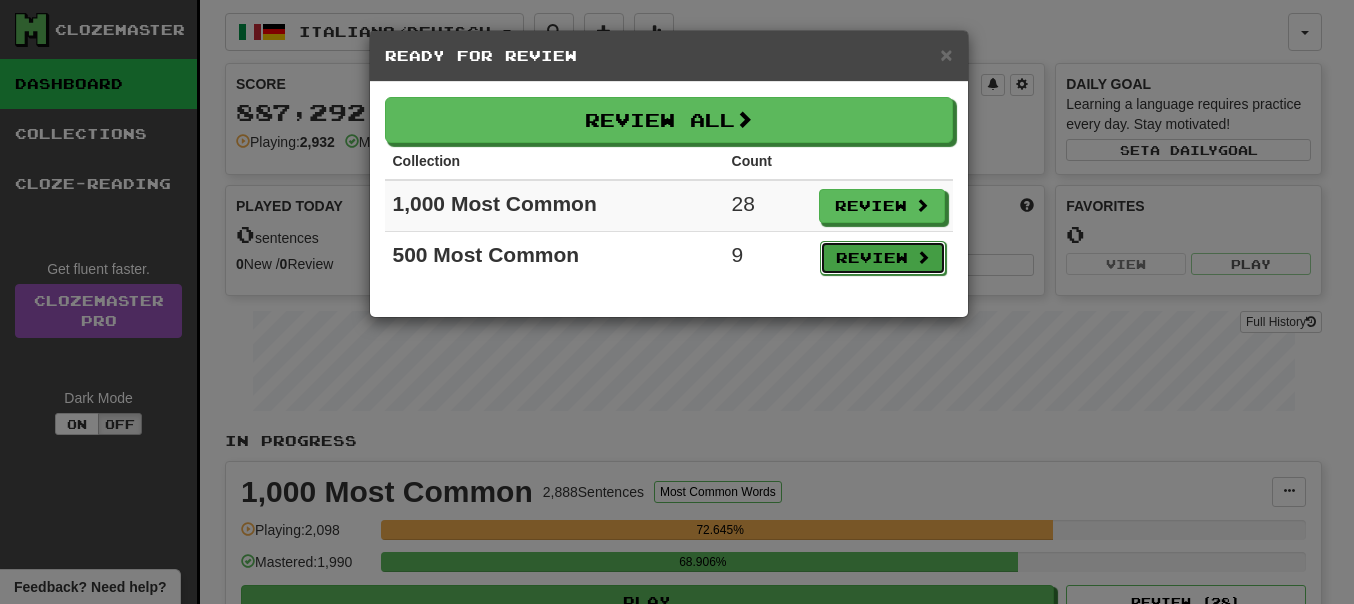 click on "Review" at bounding box center (883, 258) 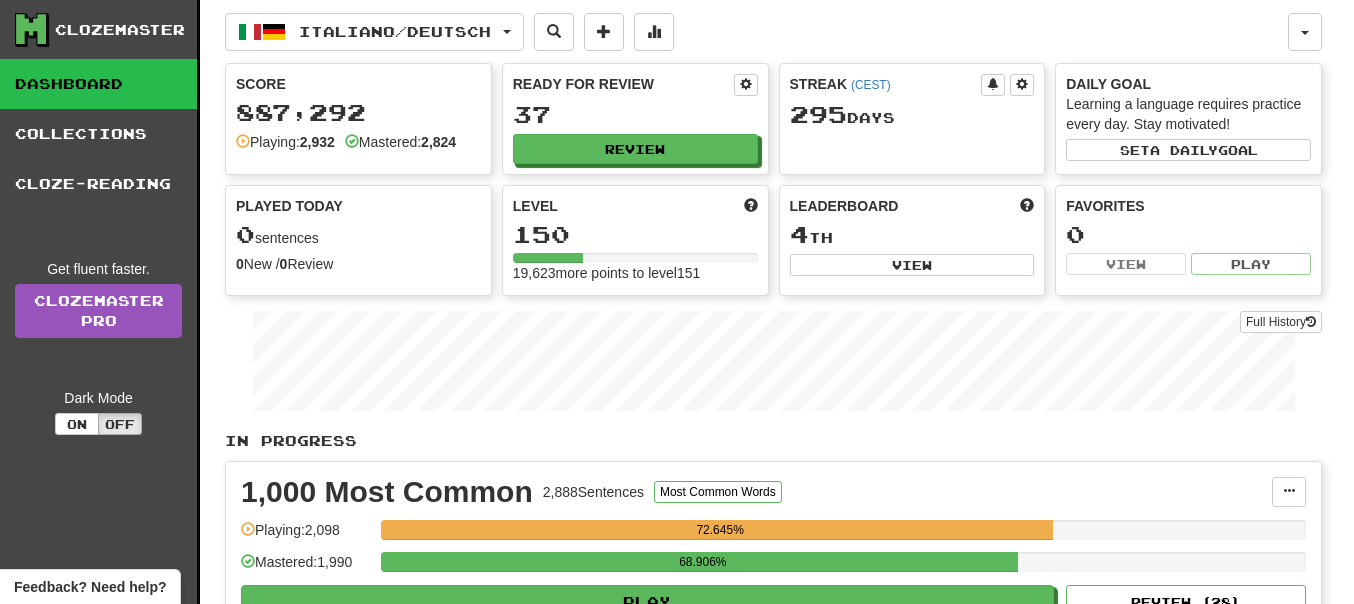 select on "**" 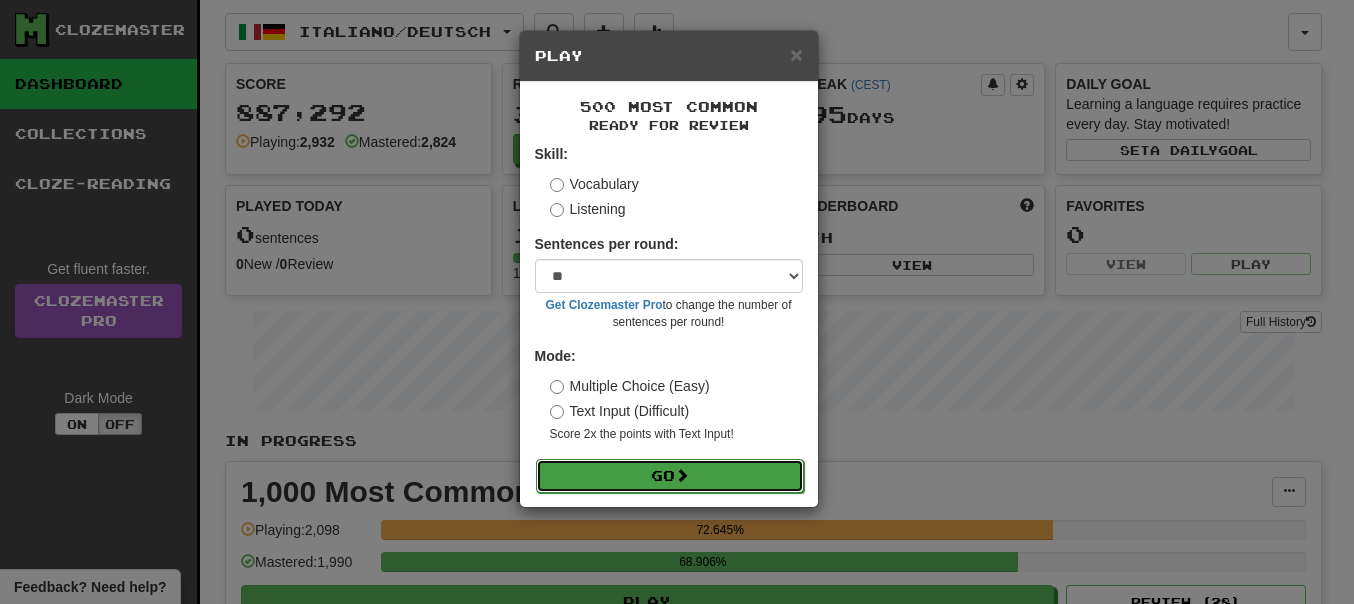 click on "Go" at bounding box center [670, 476] 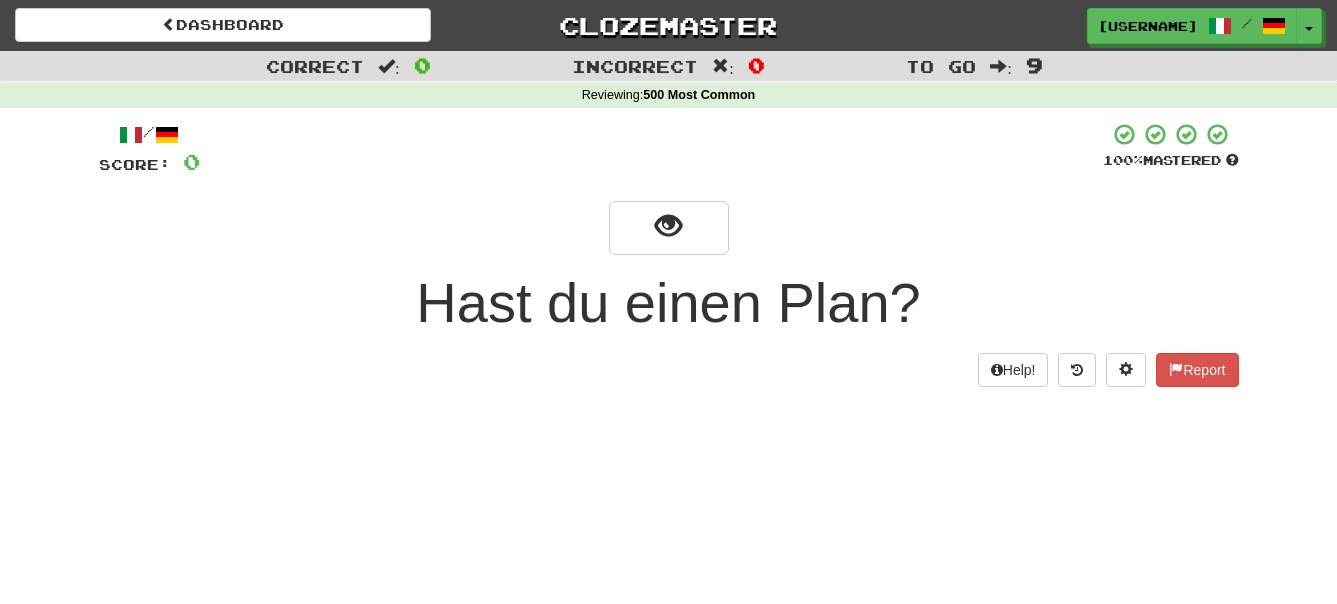 scroll, scrollTop: 0, scrollLeft: 0, axis: both 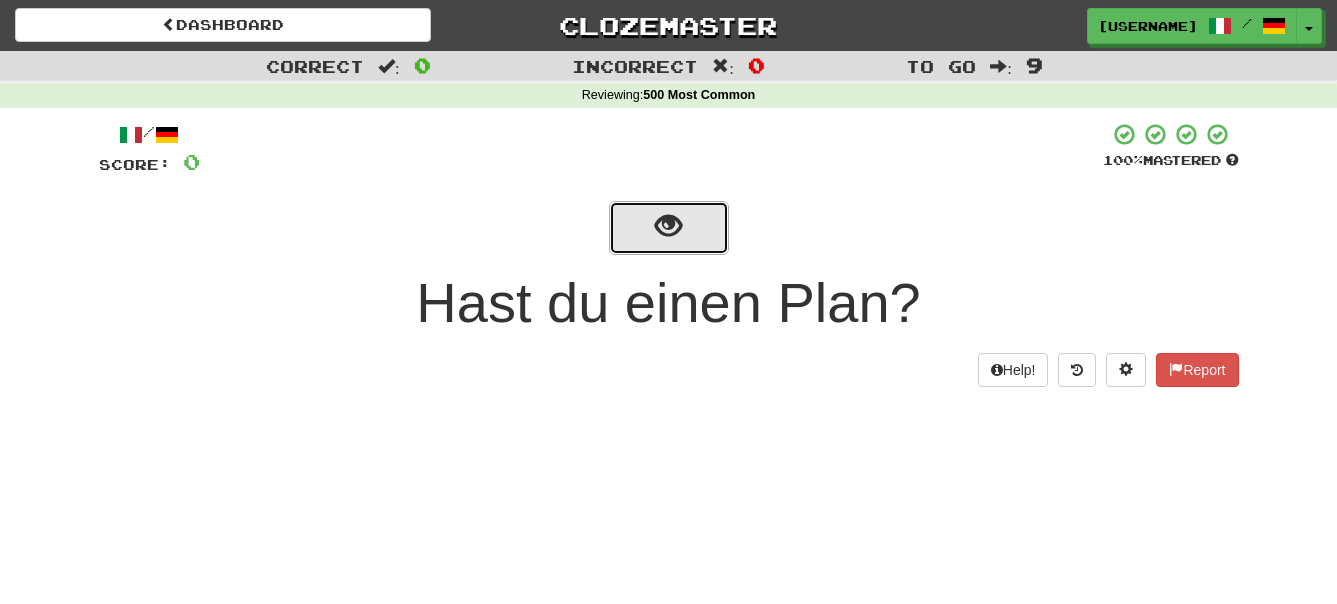 click at bounding box center [668, 226] 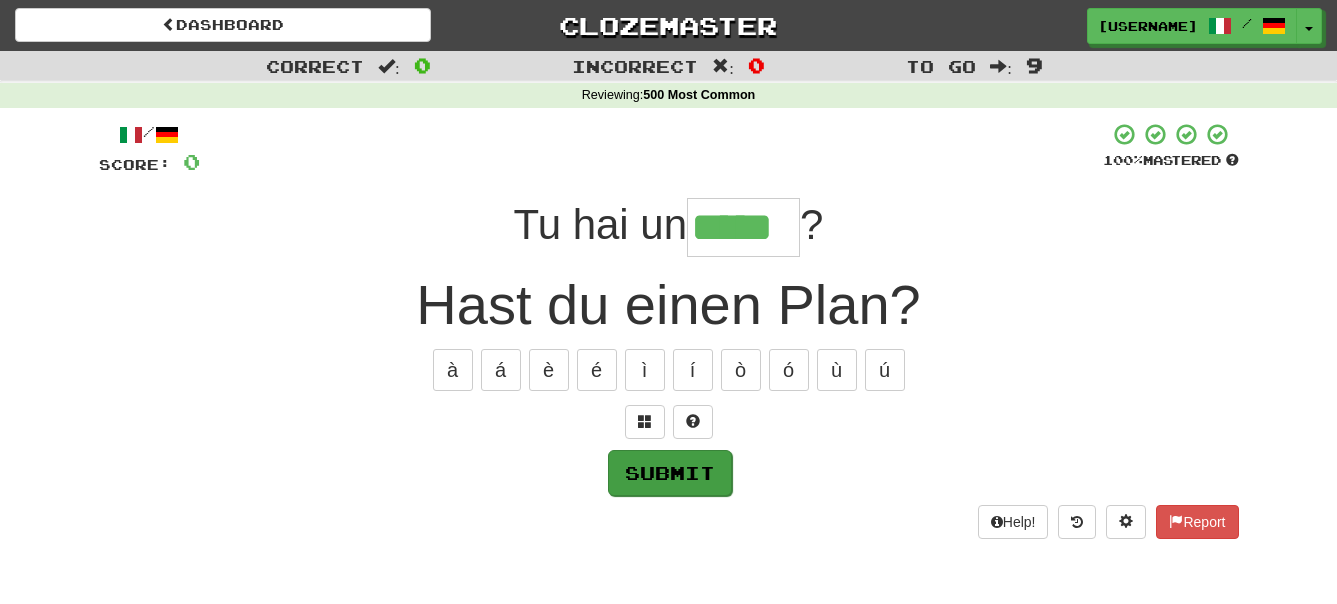 type on "*****" 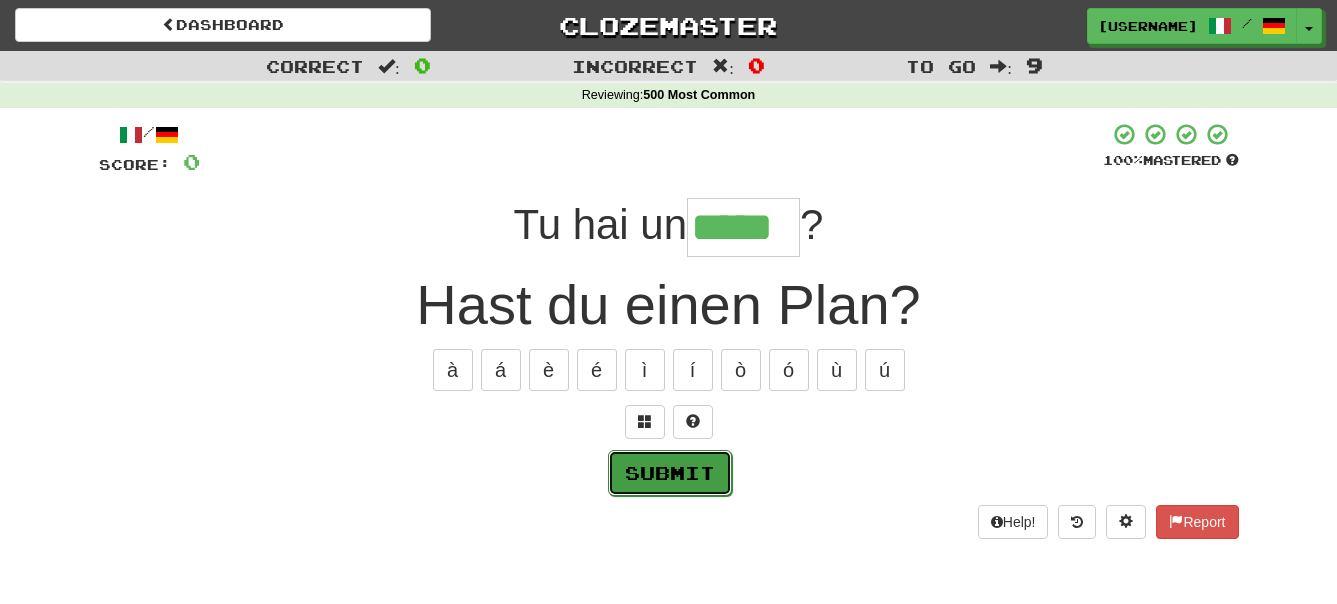 click on "Submit" at bounding box center [670, 473] 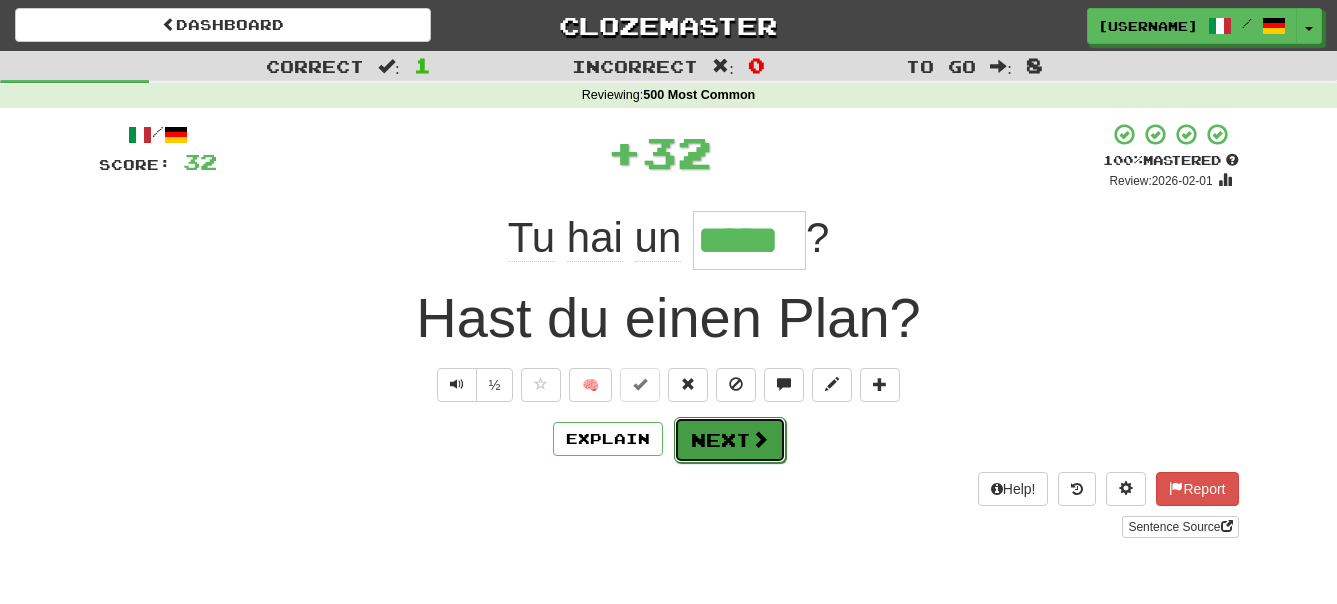 click on "Next" at bounding box center (730, 440) 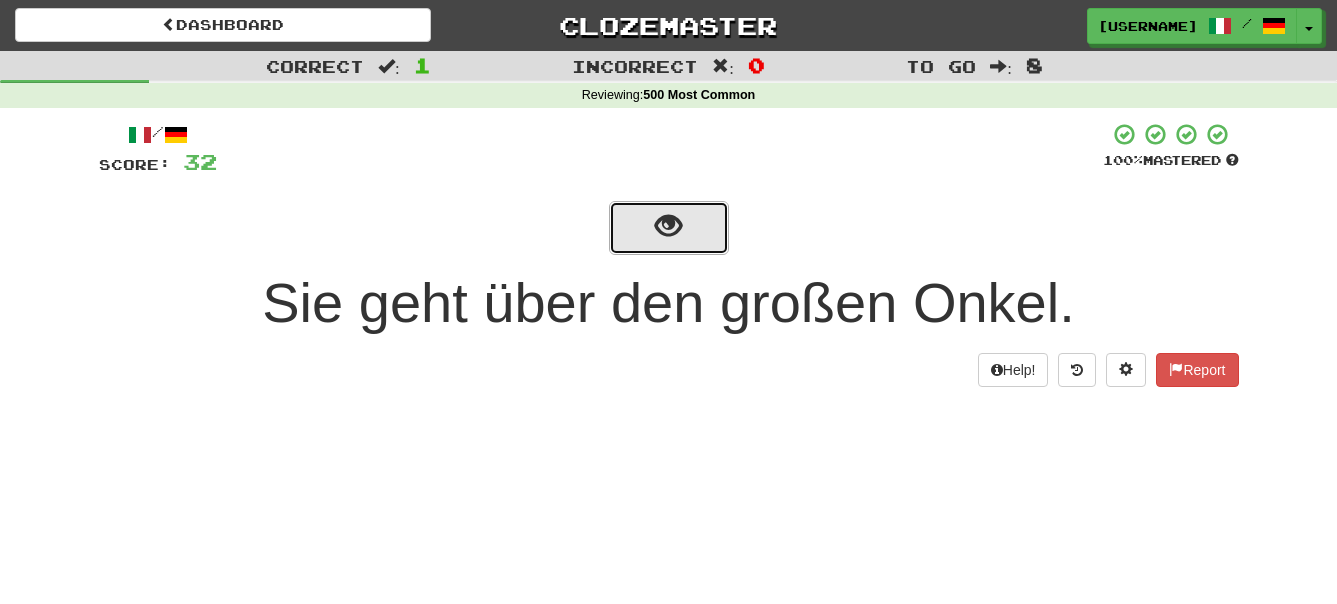 click at bounding box center (668, 226) 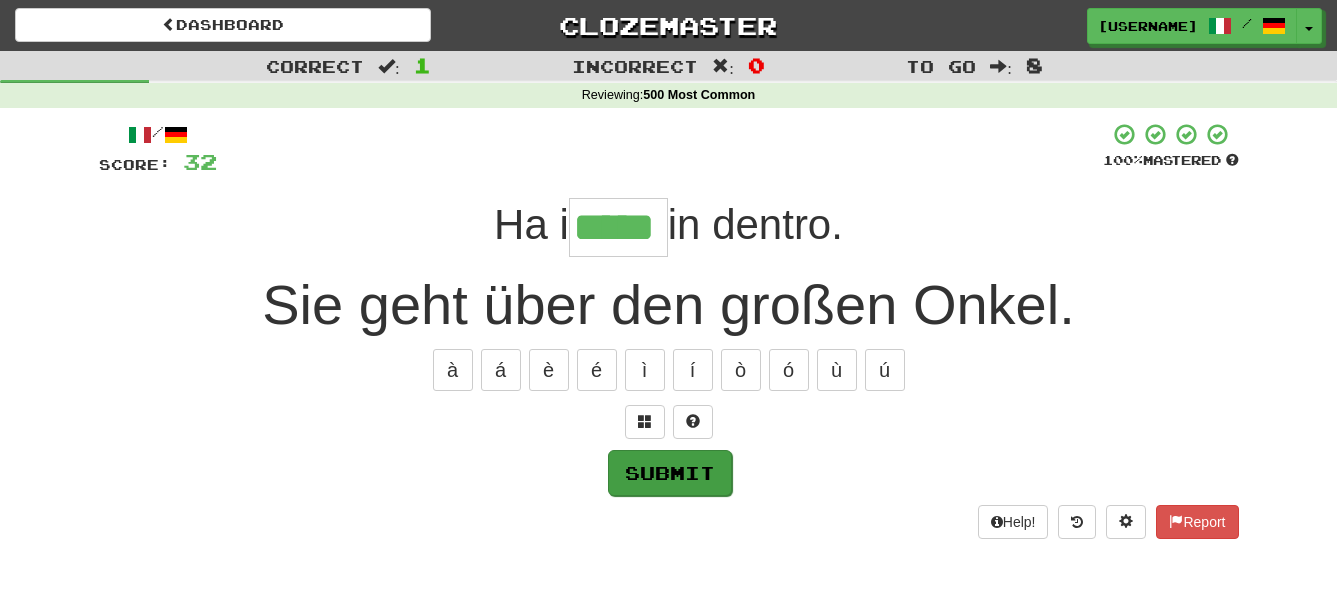 type on "*****" 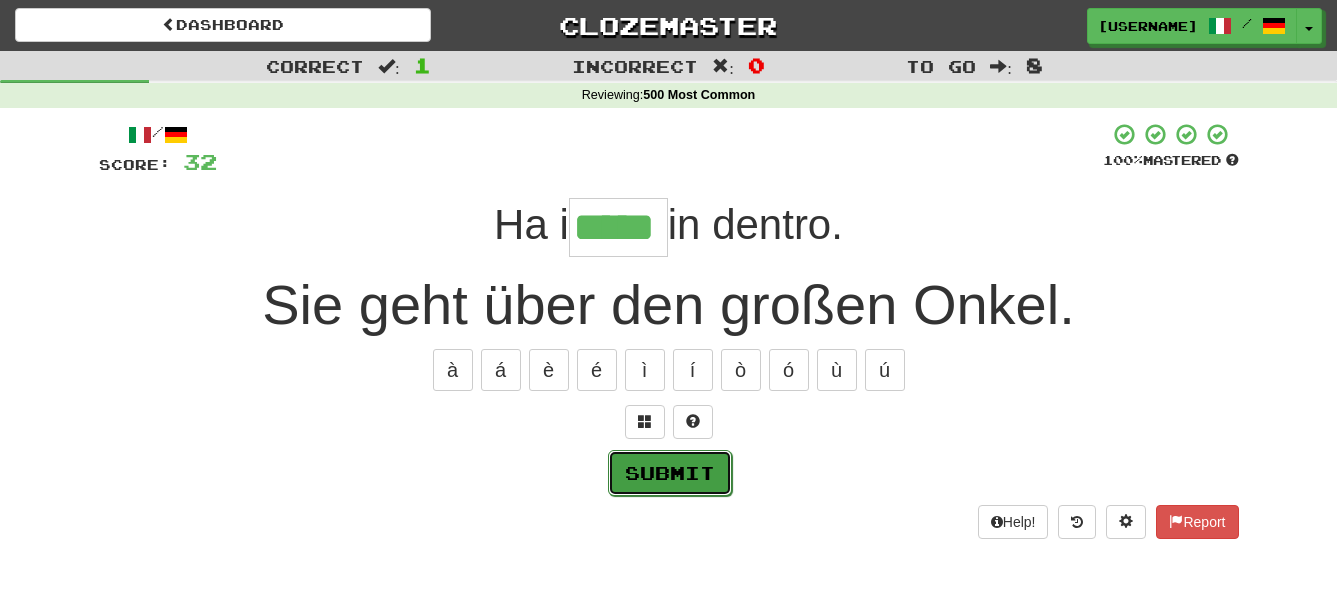 click on "Submit" at bounding box center (670, 473) 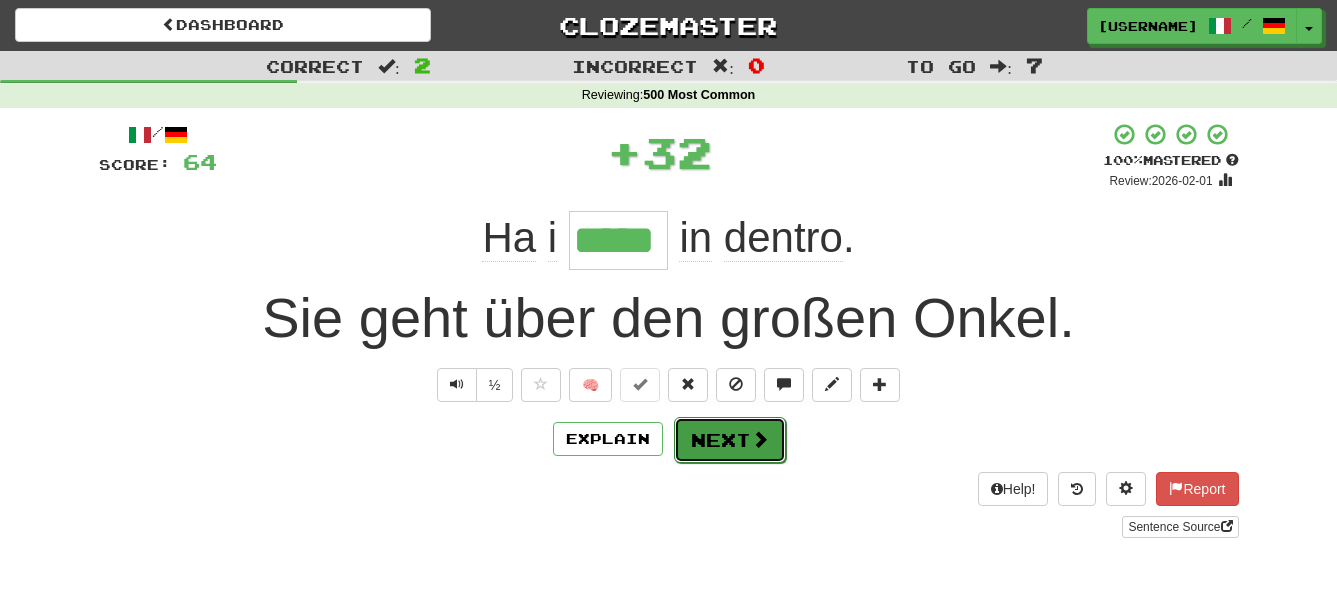 click on "Next" at bounding box center (730, 440) 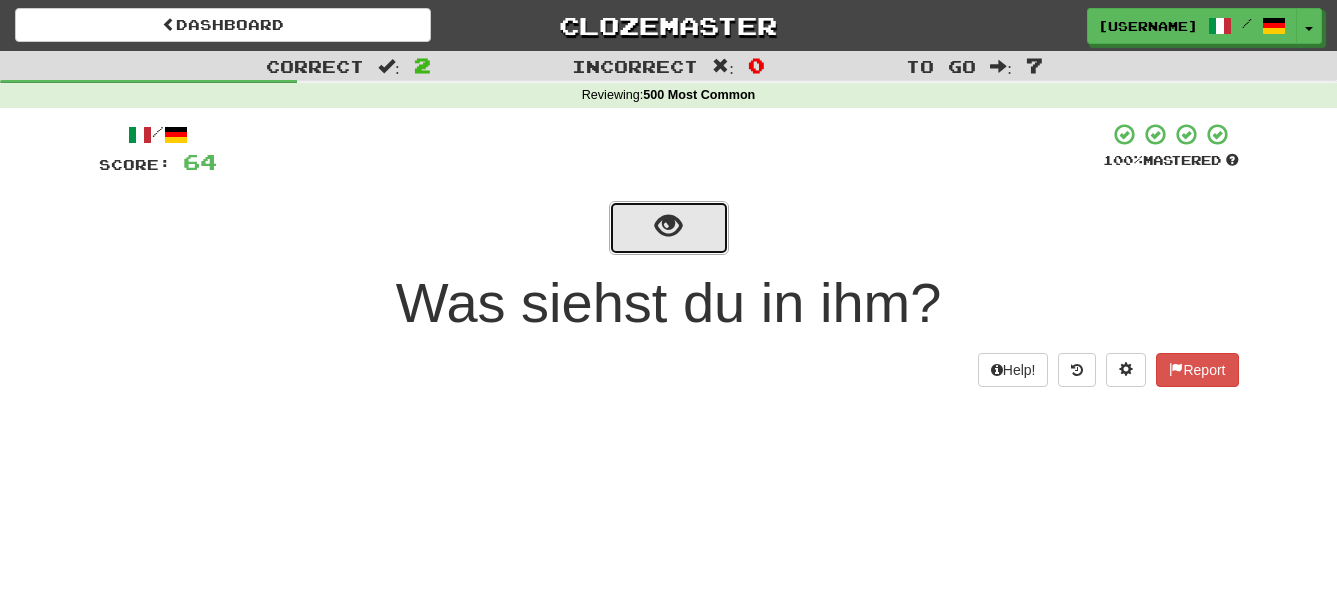 click at bounding box center [668, 226] 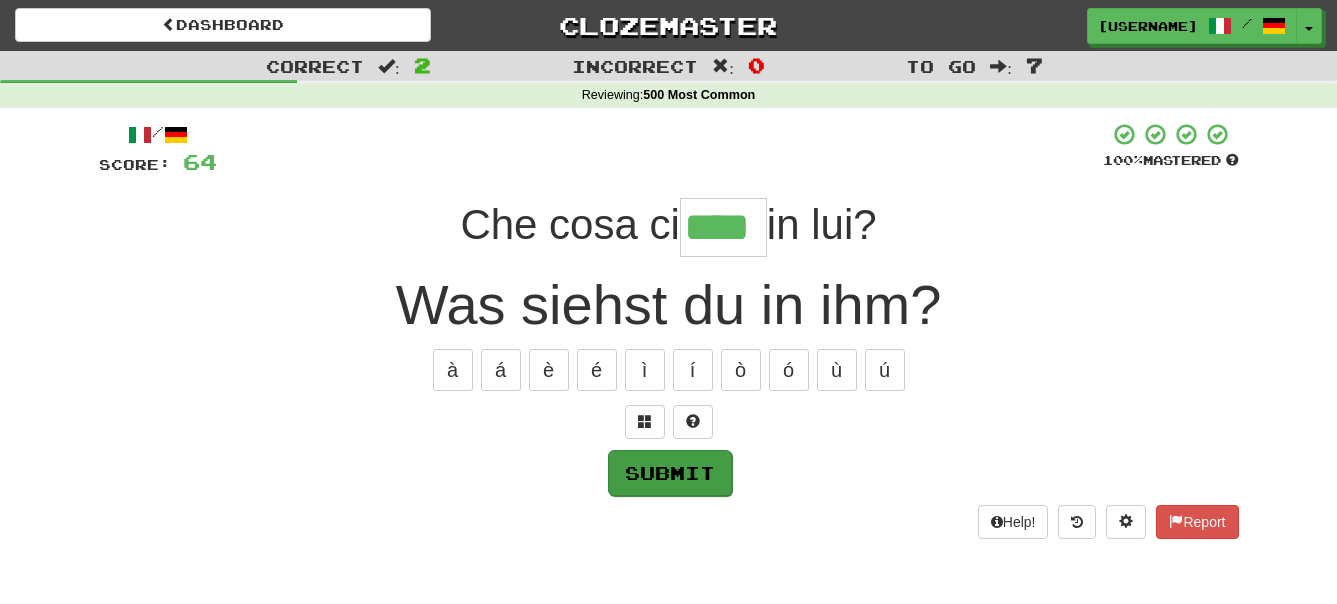 type on "****" 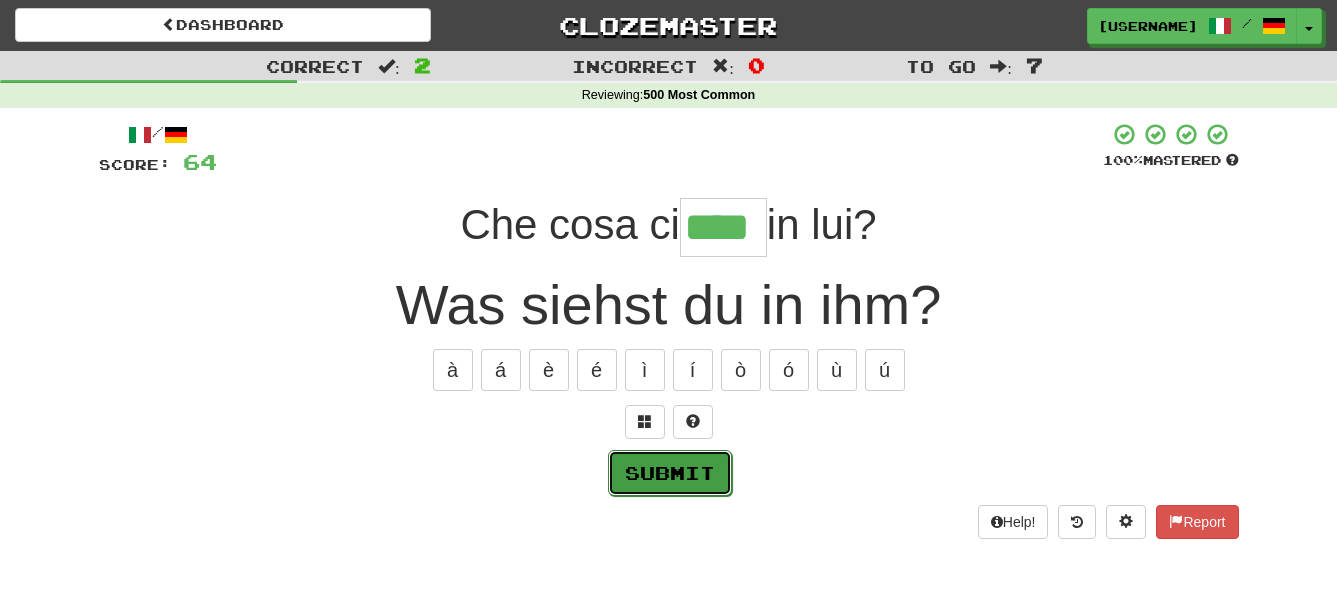 click on "Submit" at bounding box center [670, 473] 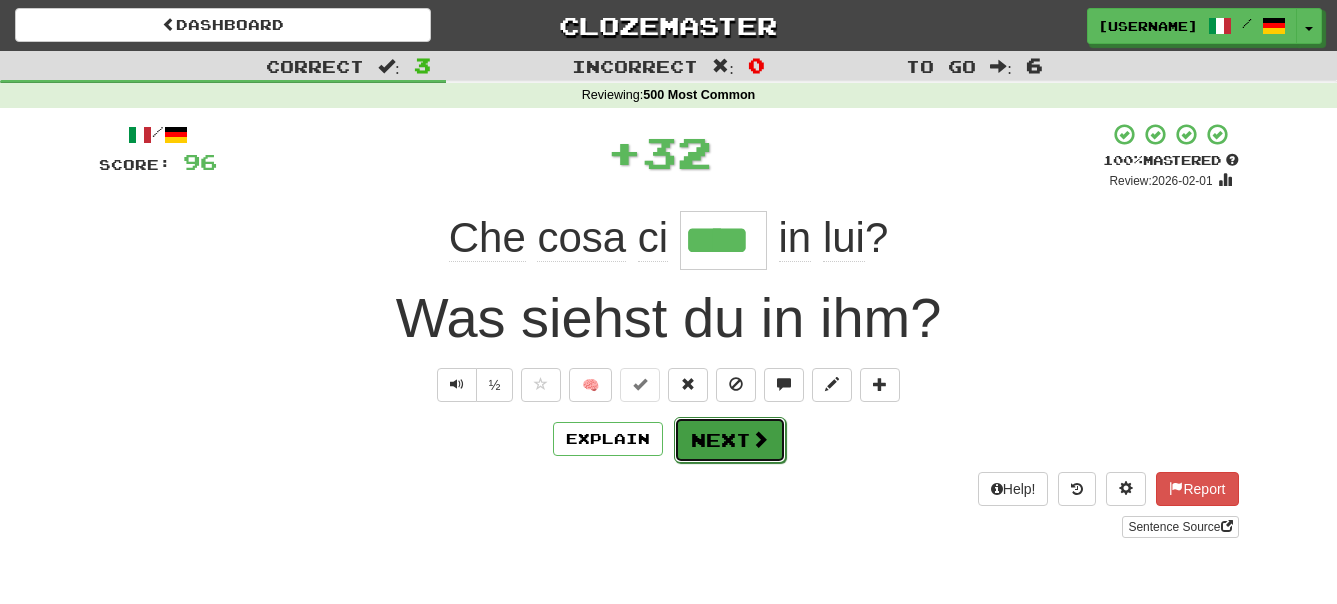 click at bounding box center (760, 439) 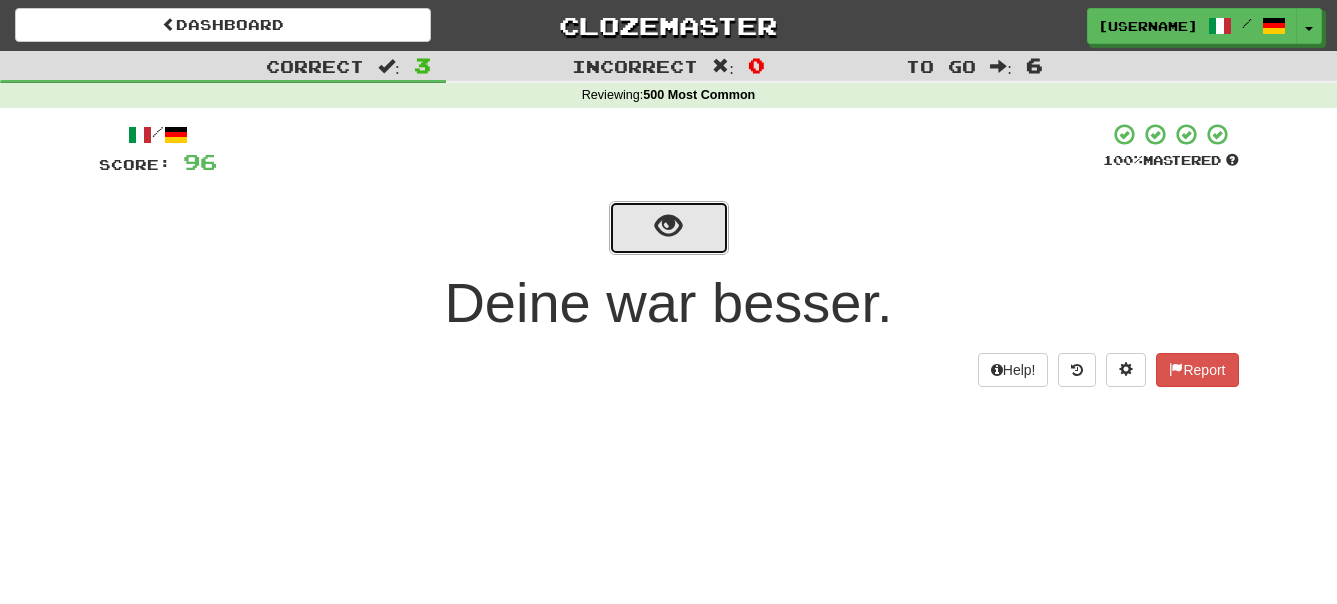 click at bounding box center [669, 228] 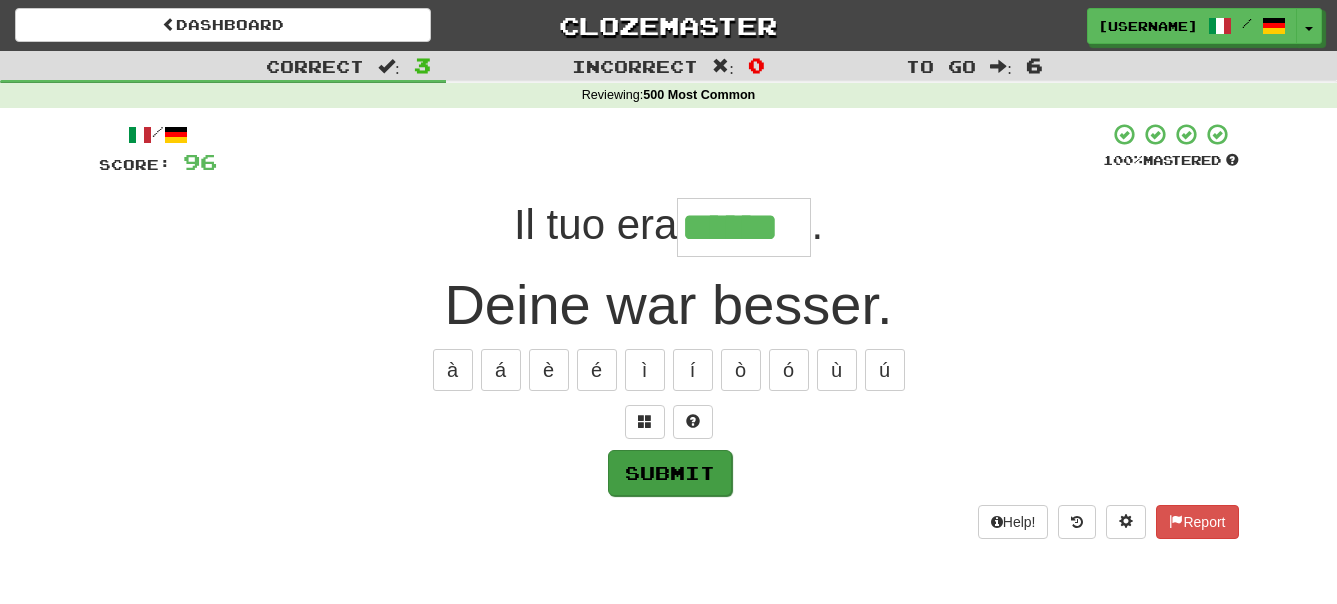 type on "******" 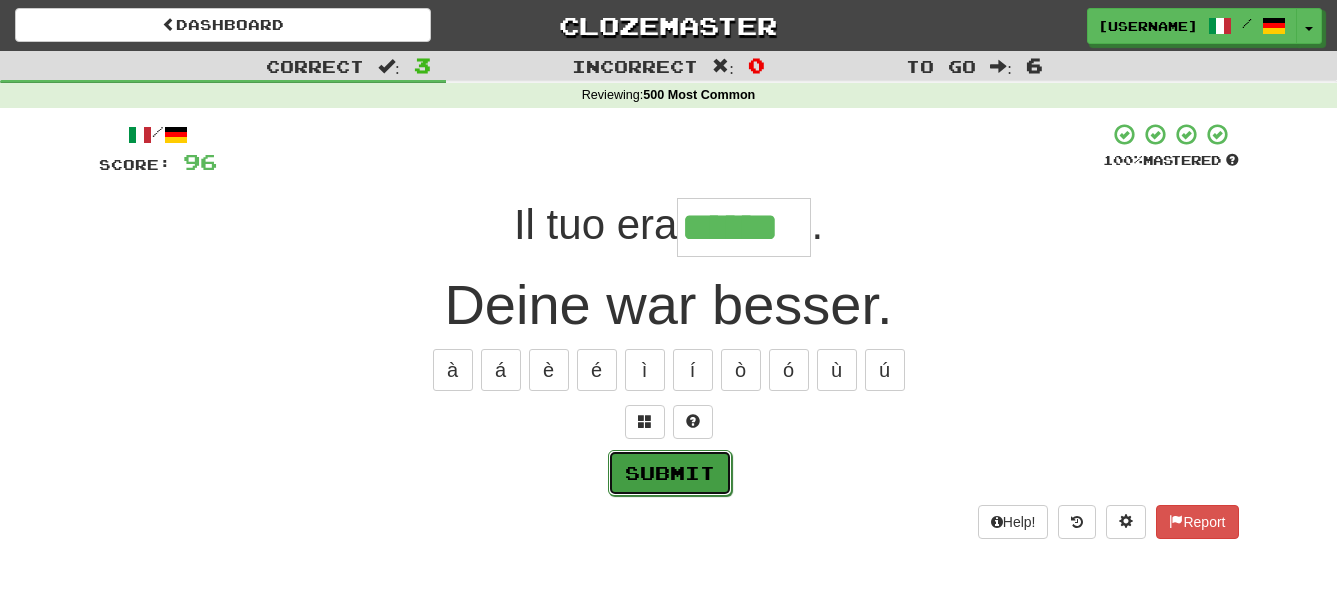 click on "Submit" at bounding box center [670, 473] 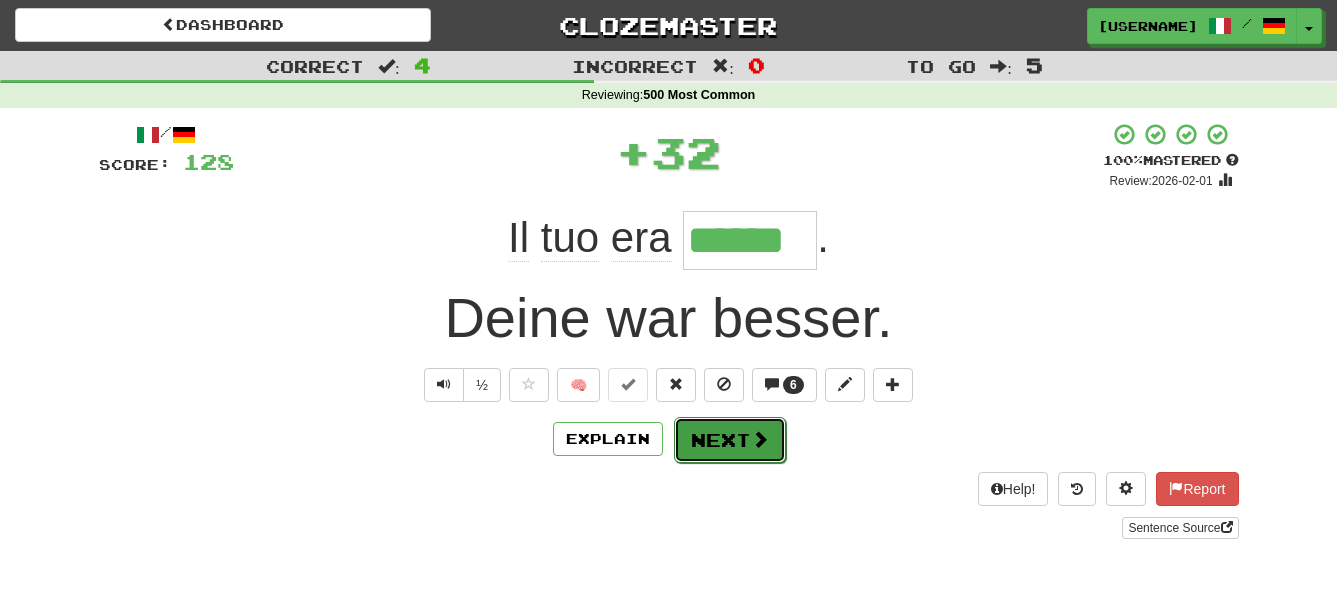 click on "Next" at bounding box center [730, 440] 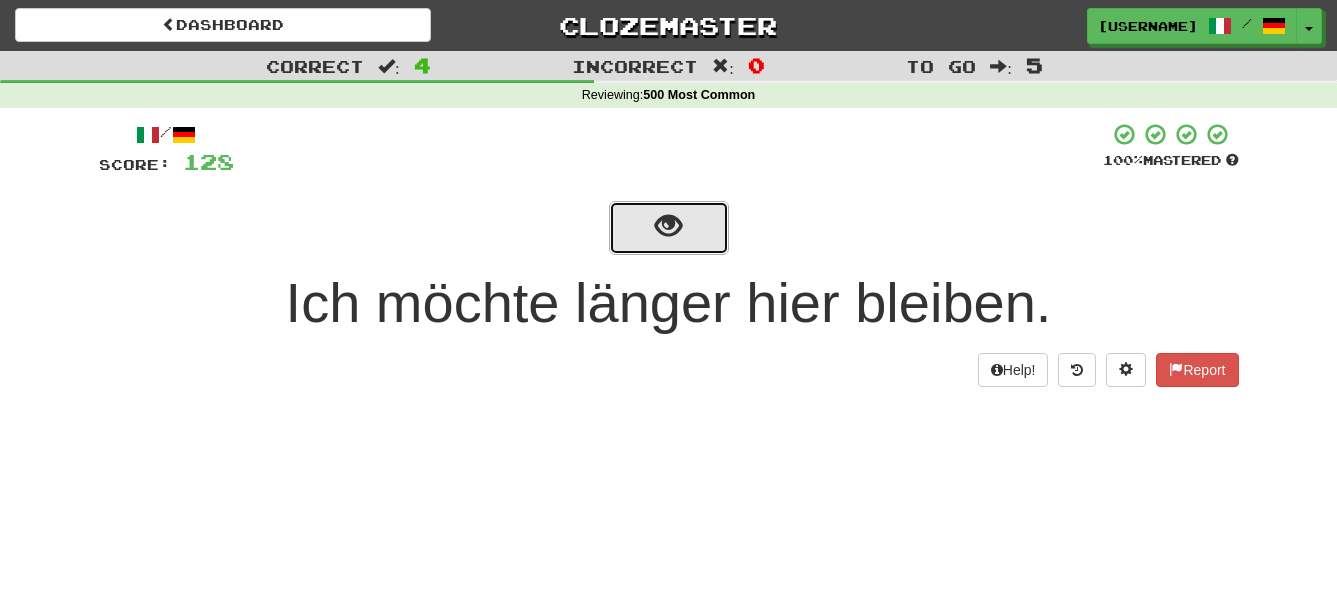 click at bounding box center (669, 228) 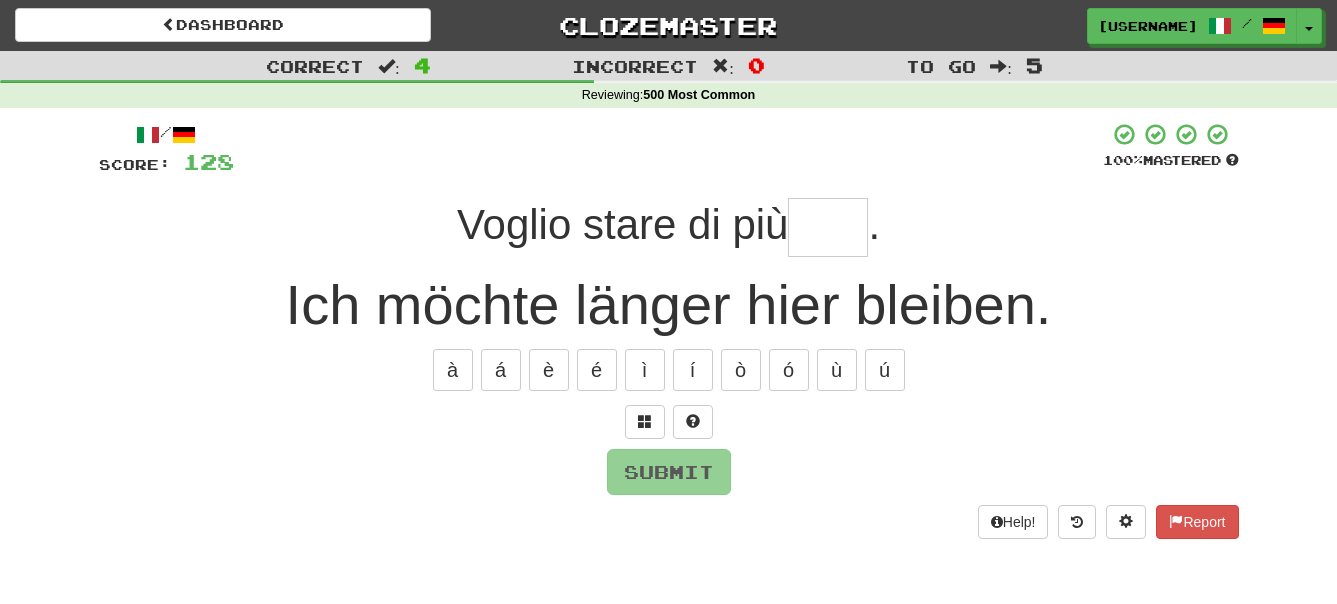 type on "*" 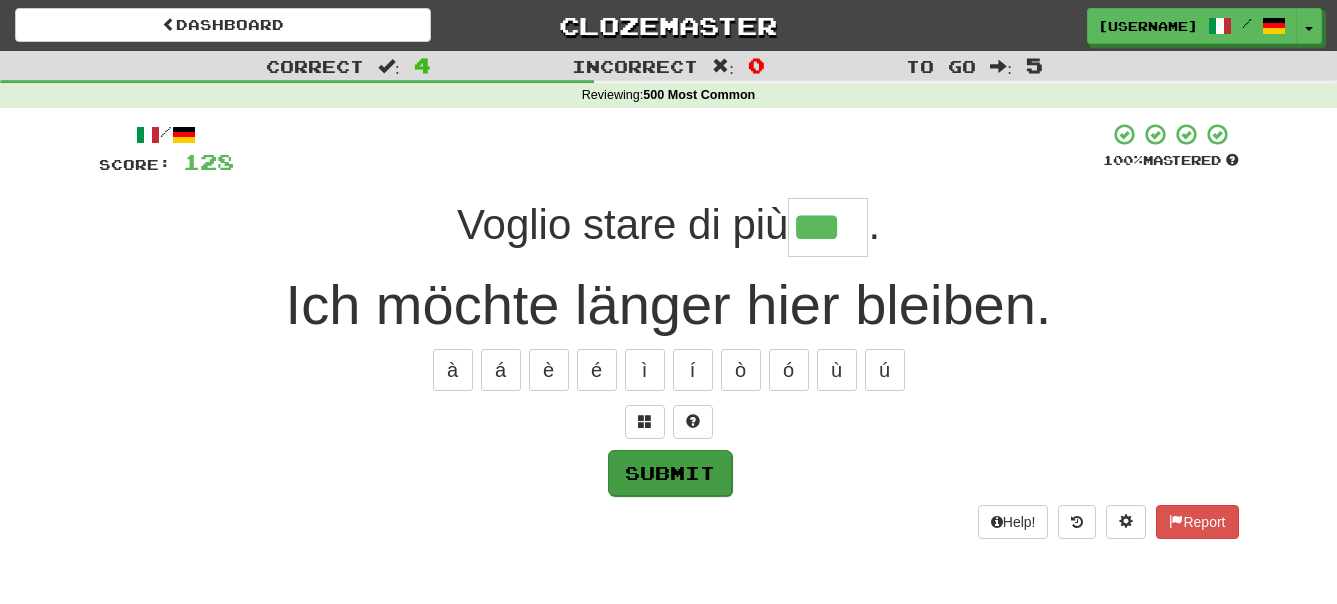 type on "***" 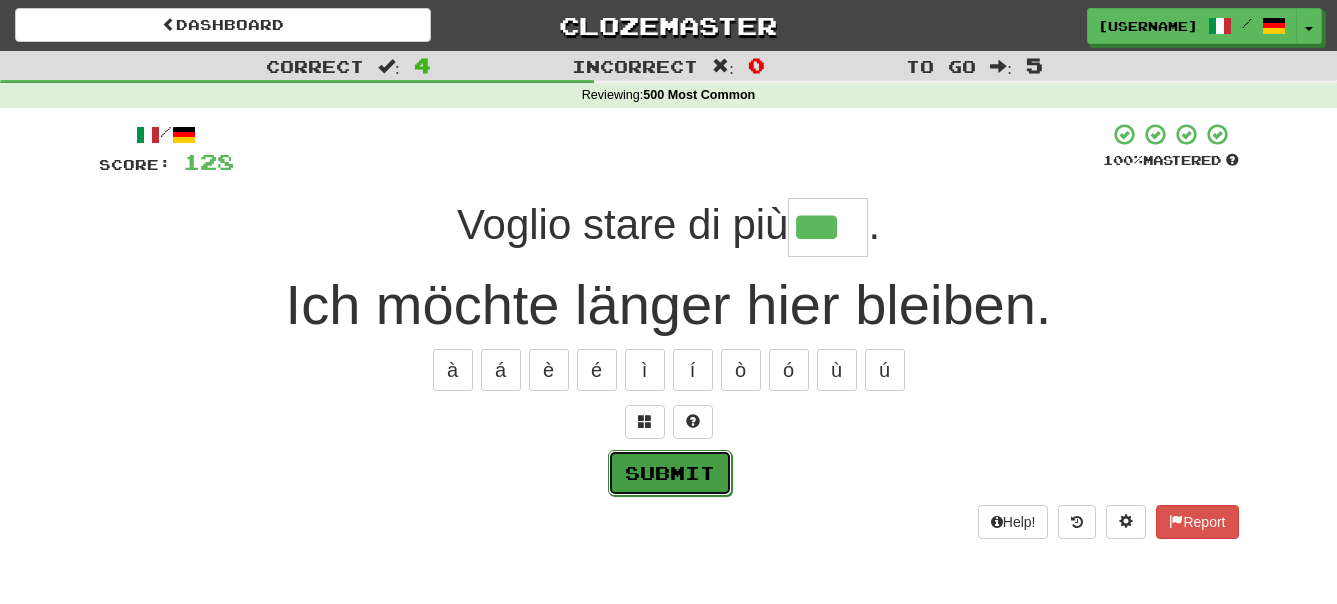 click on "Submit" at bounding box center (670, 473) 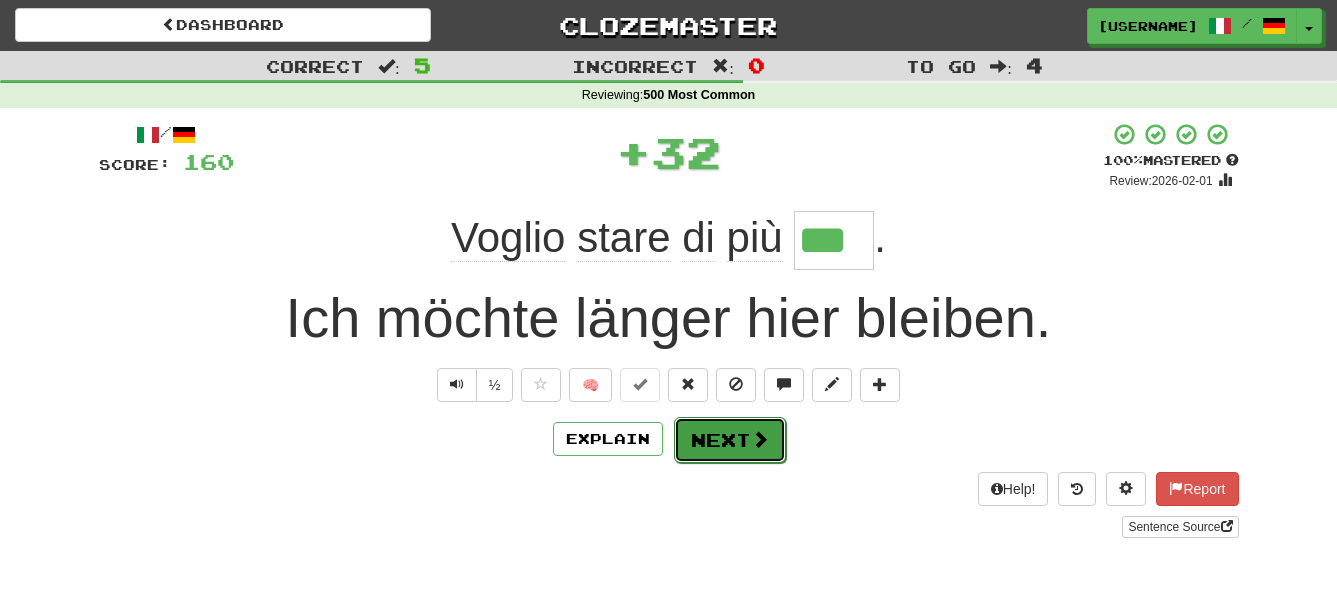 click on "Next" at bounding box center [730, 440] 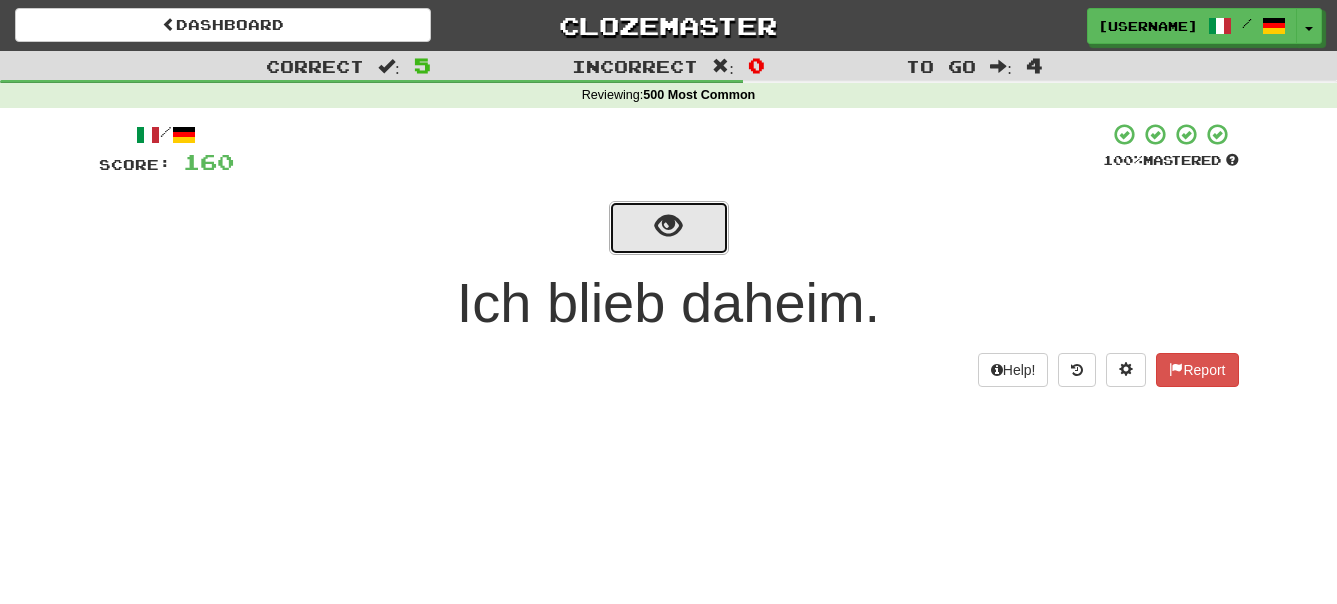 click at bounding box center [668, 226] 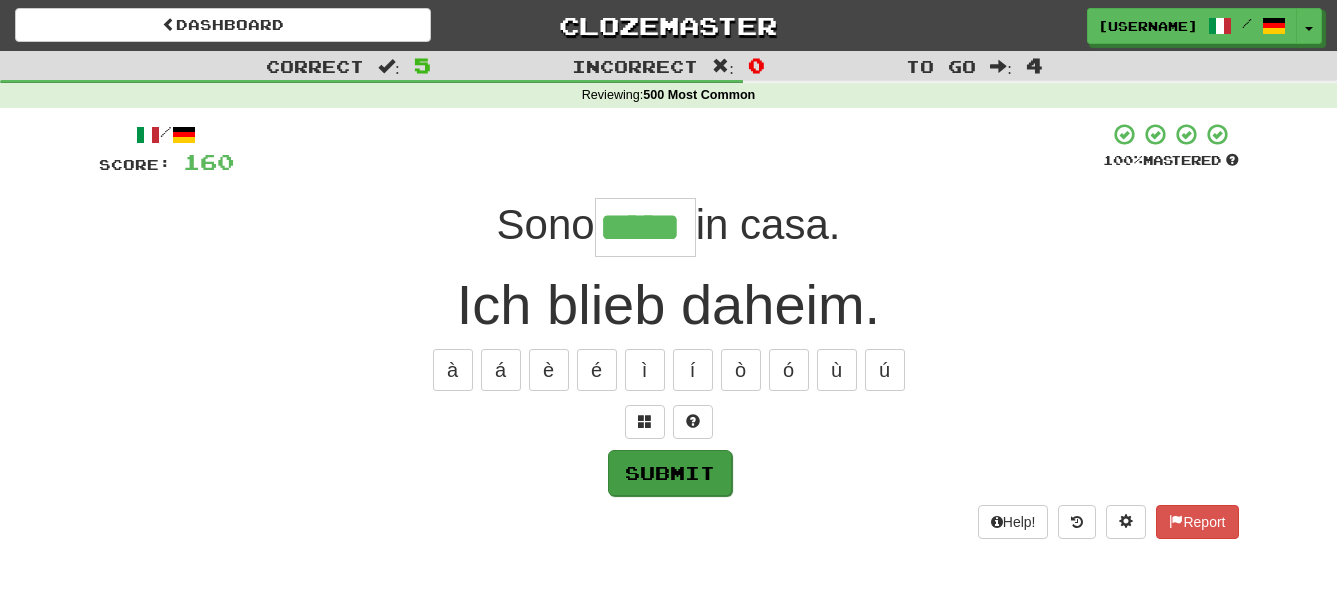 type on "*****" 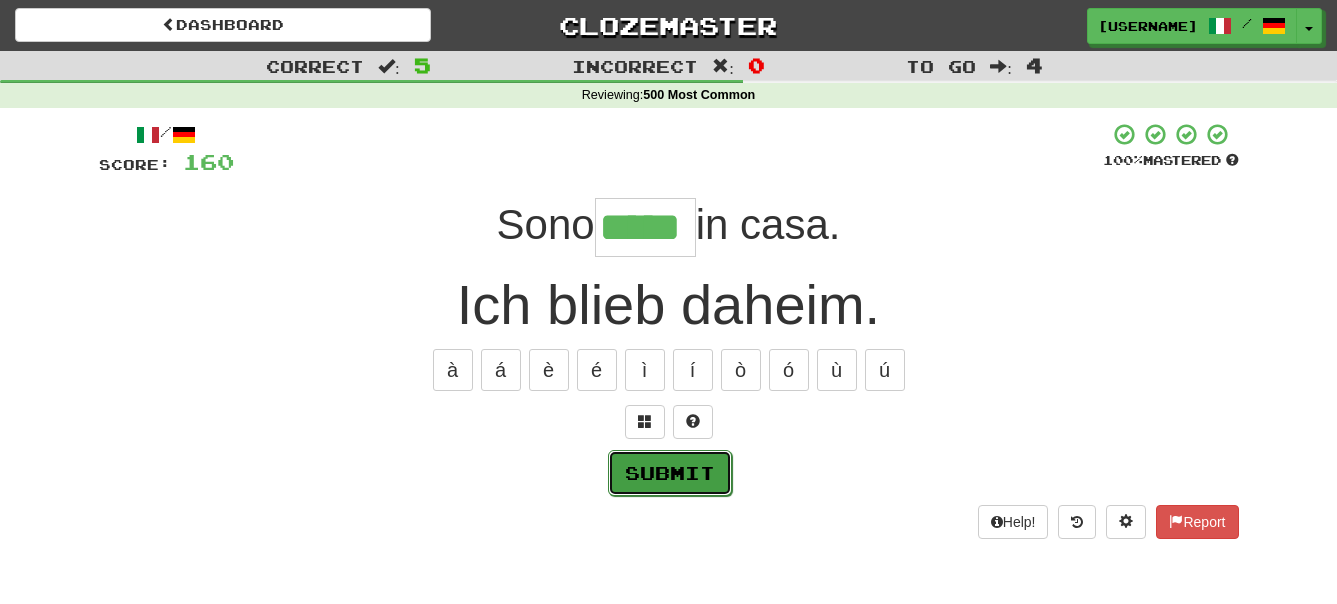 click on "Submit" at bounding box center (670, 473) 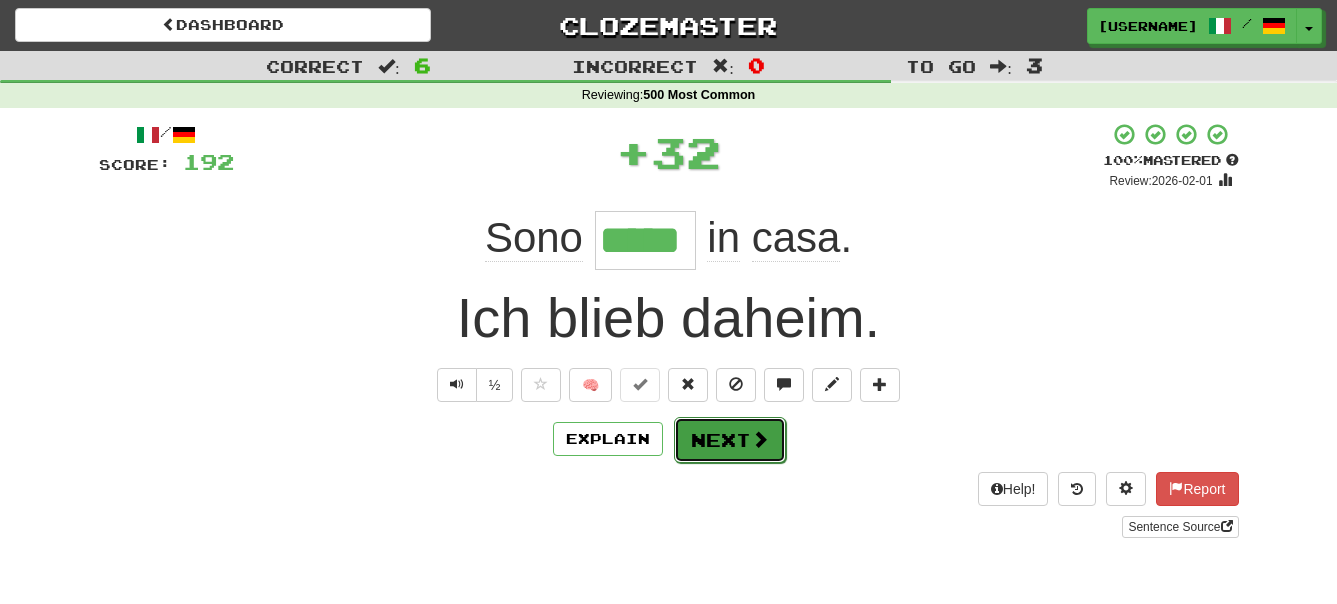 click on "Next" at bounding box center [730, 440] 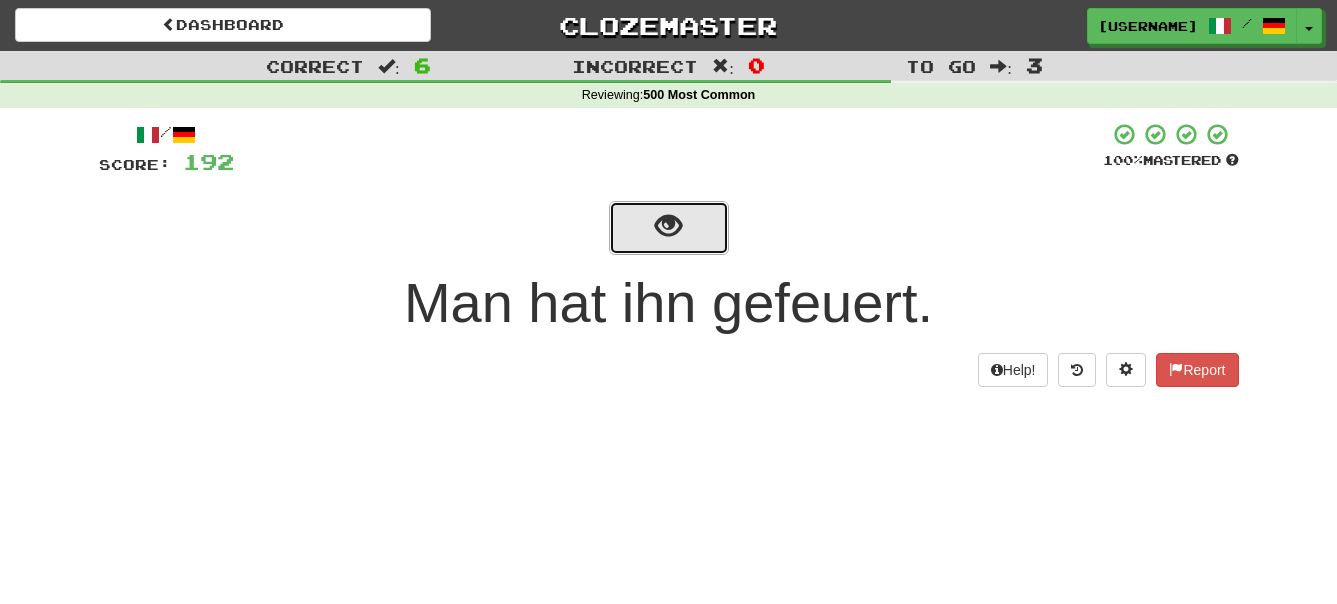click at bounding box center [668, 226] 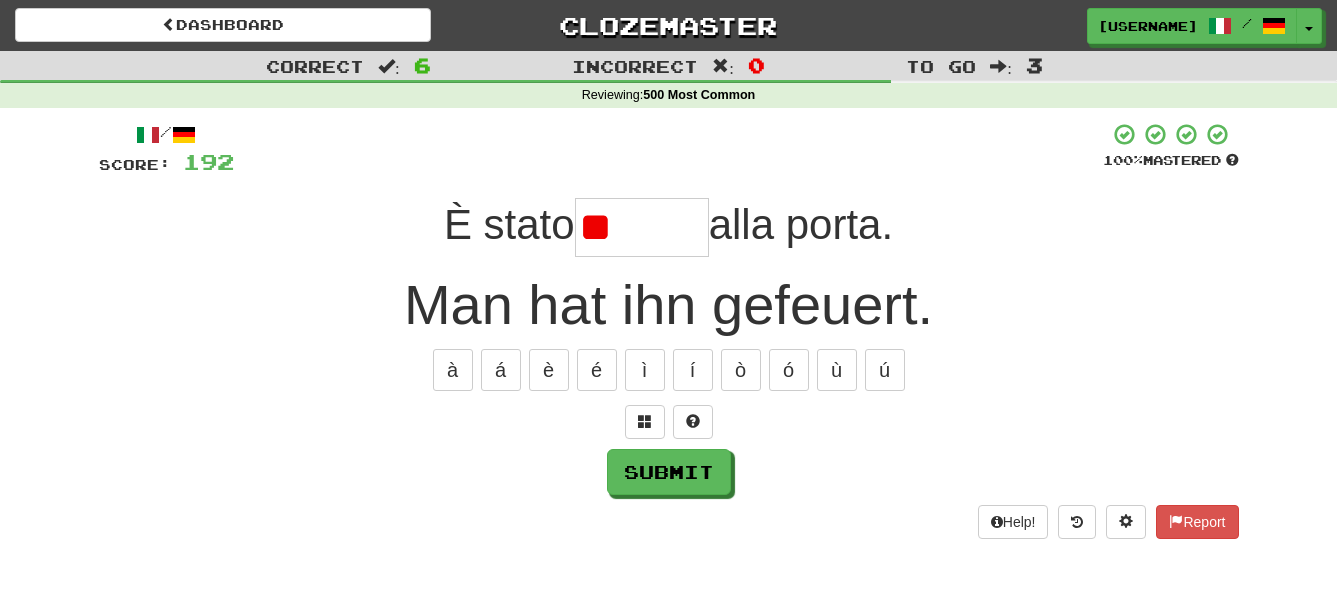 type on "*" 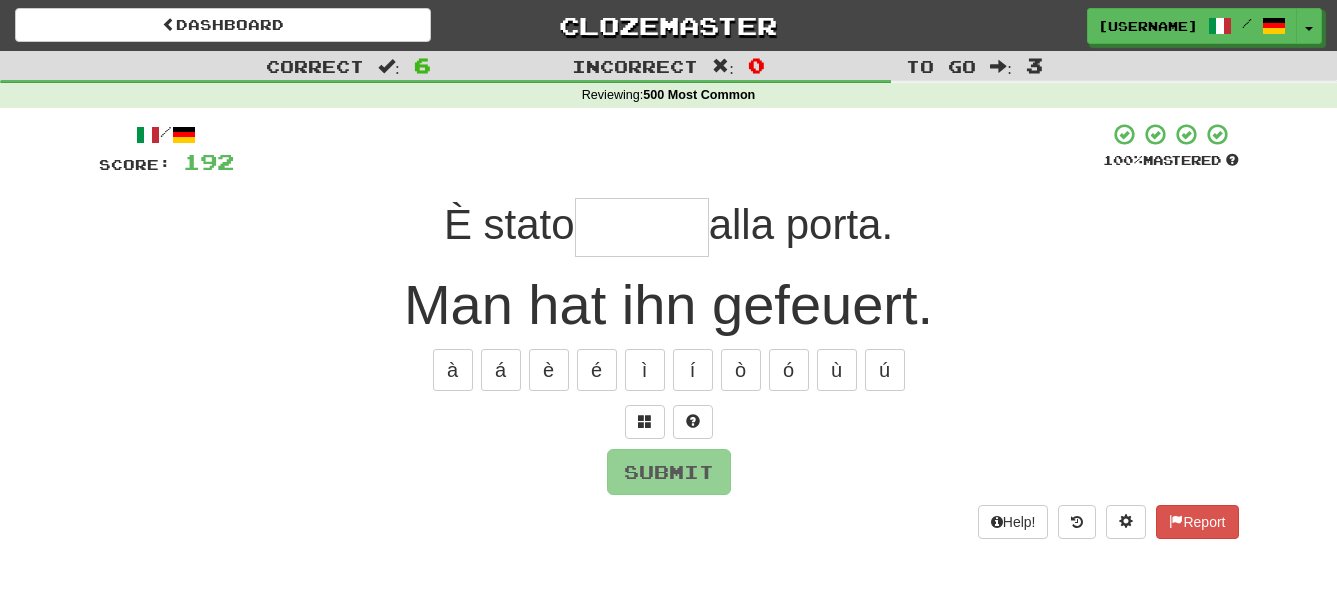 type on "*" 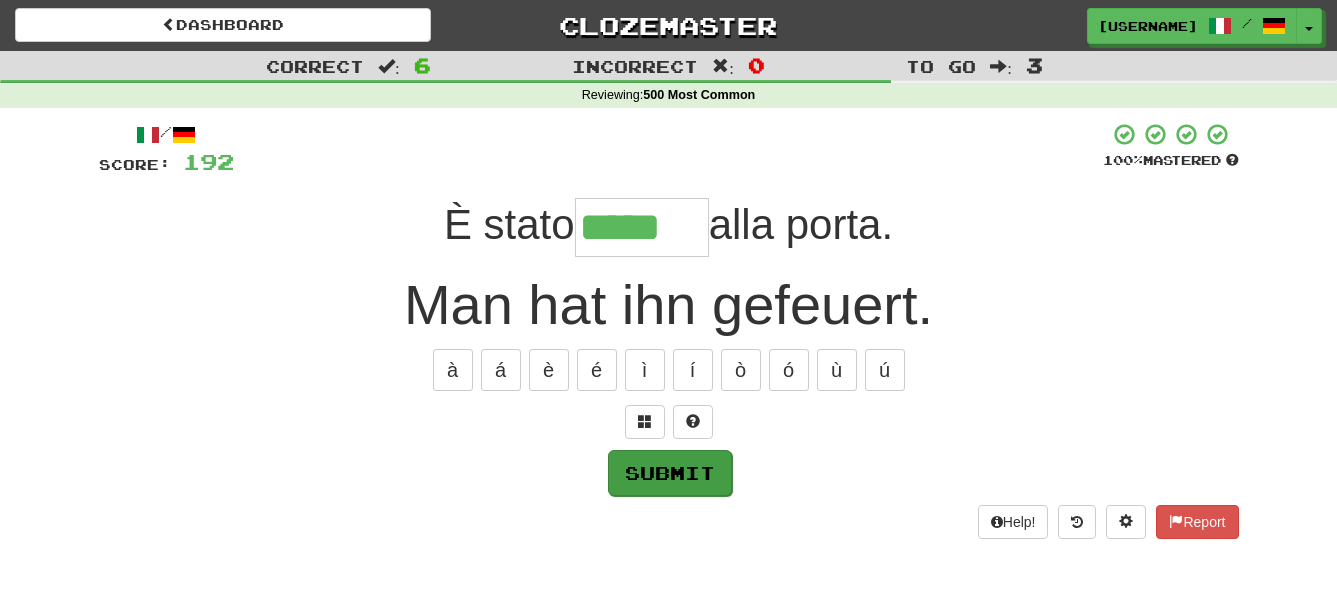 type on "*****" 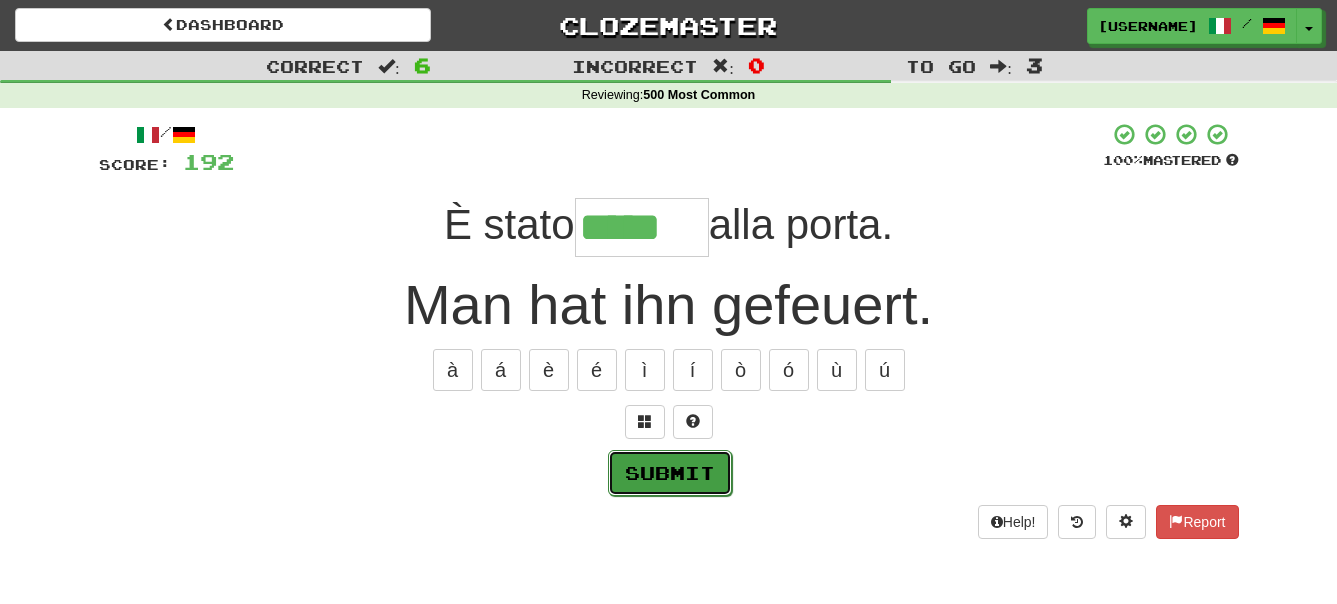 click on "Submit" at bounding box center [670, 473] 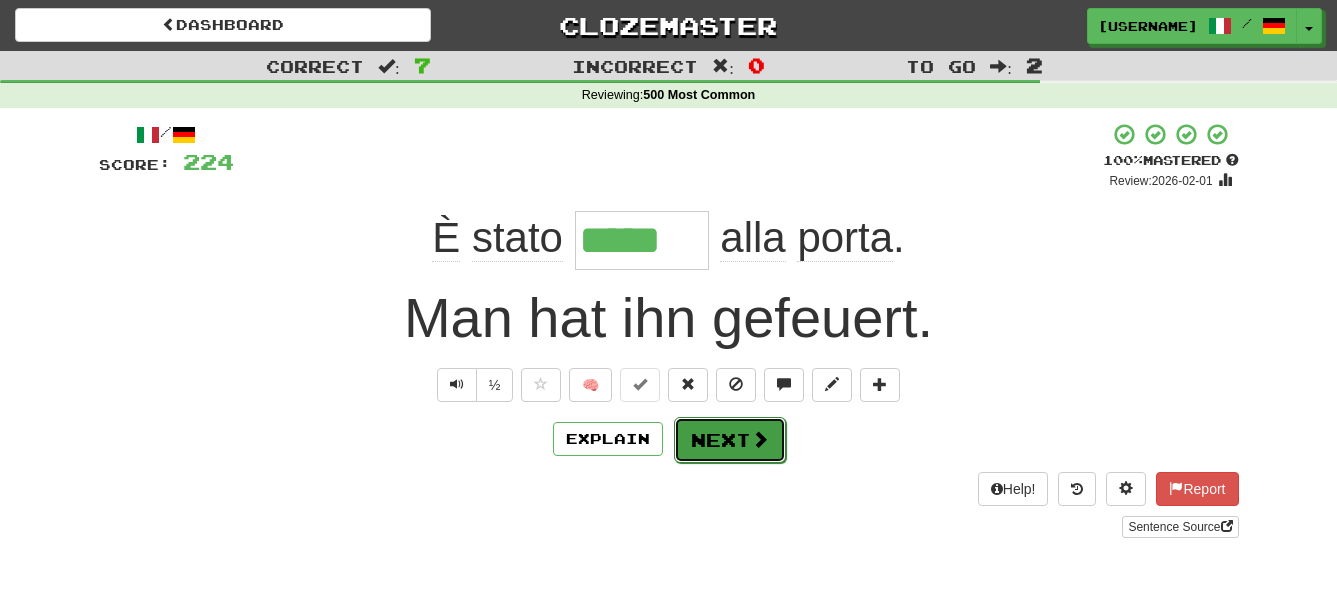 click on "Next" at bounding box center (730, 440) 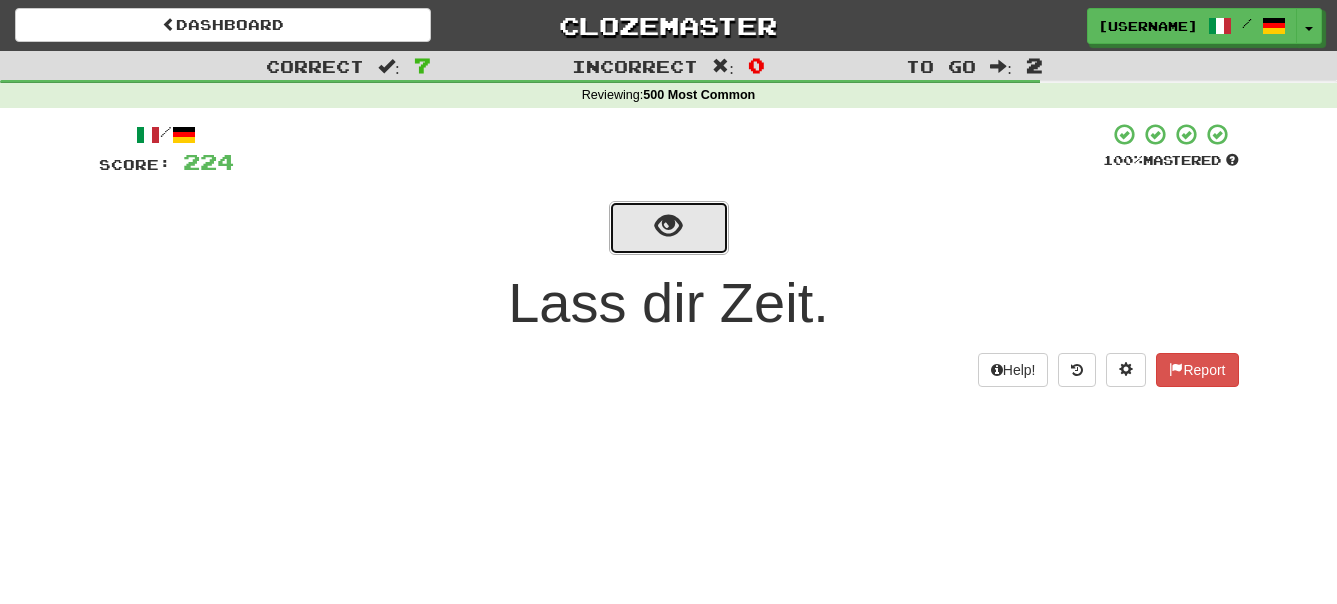 click at bounding box center (668, 226) 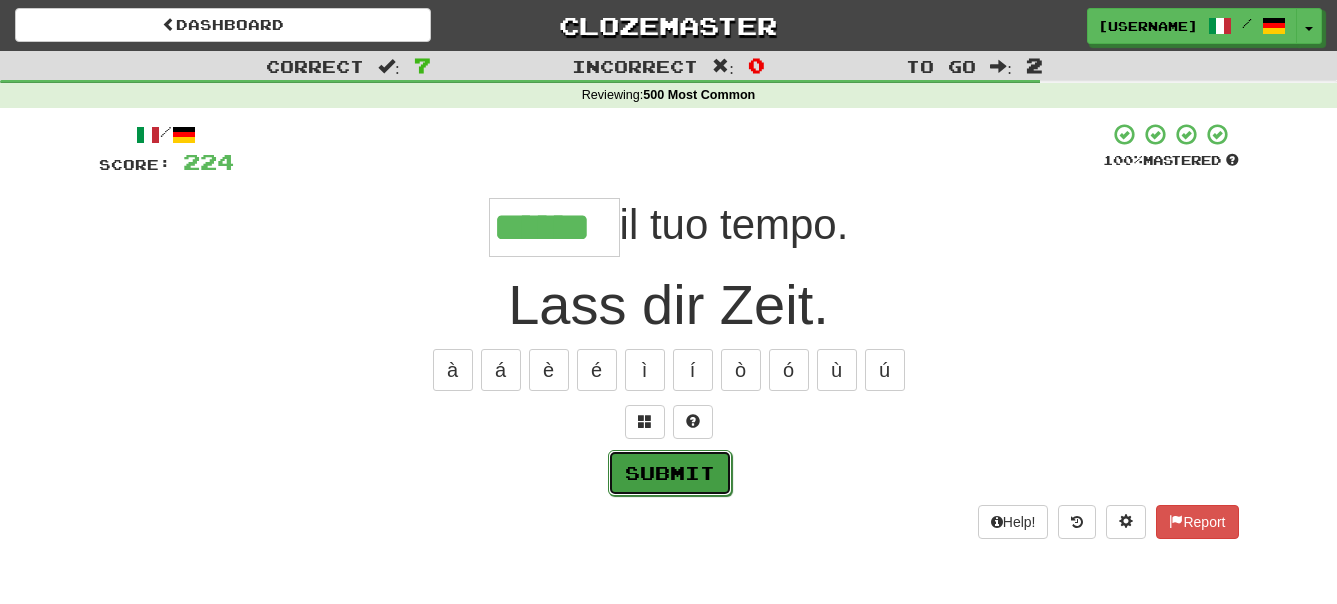 click on "Submit" at bounding box center [670, 473] 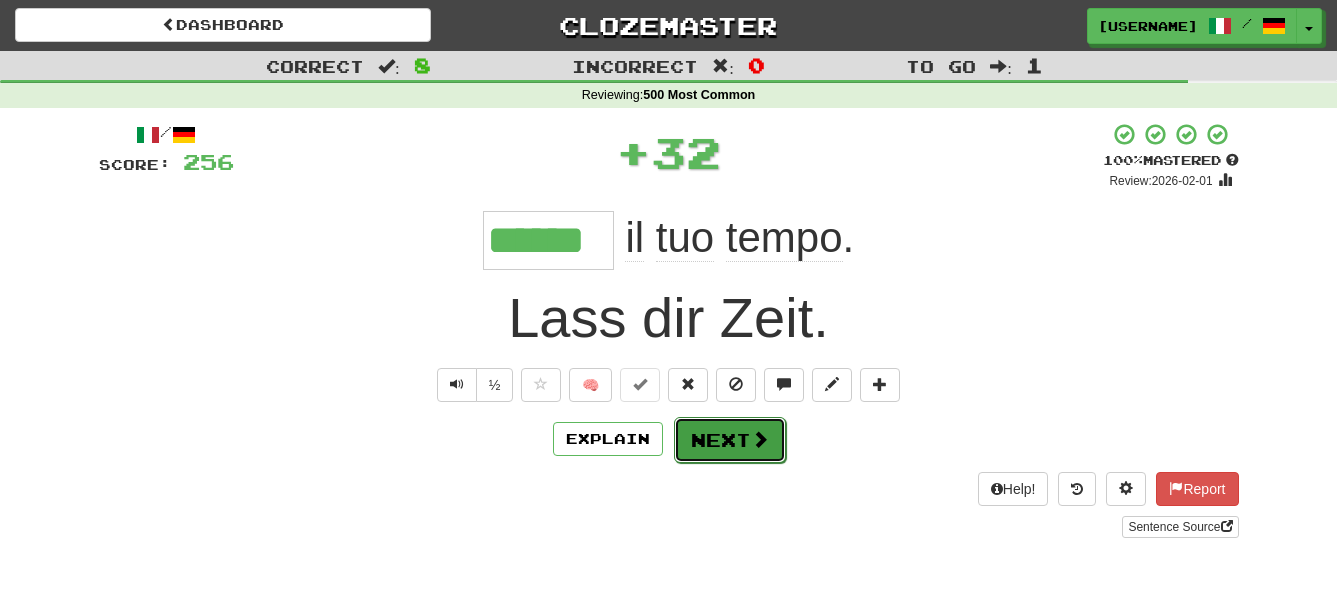 click on "Next" at bounding box center [730, 440] 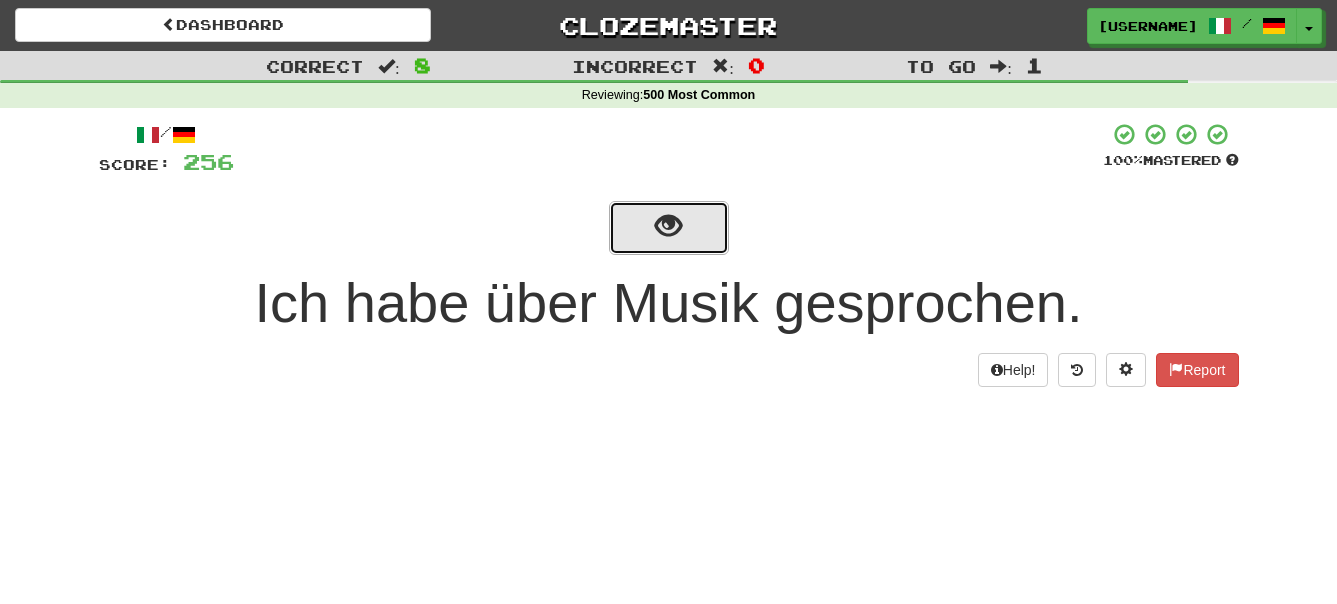 click at bounding box center [668, 226] 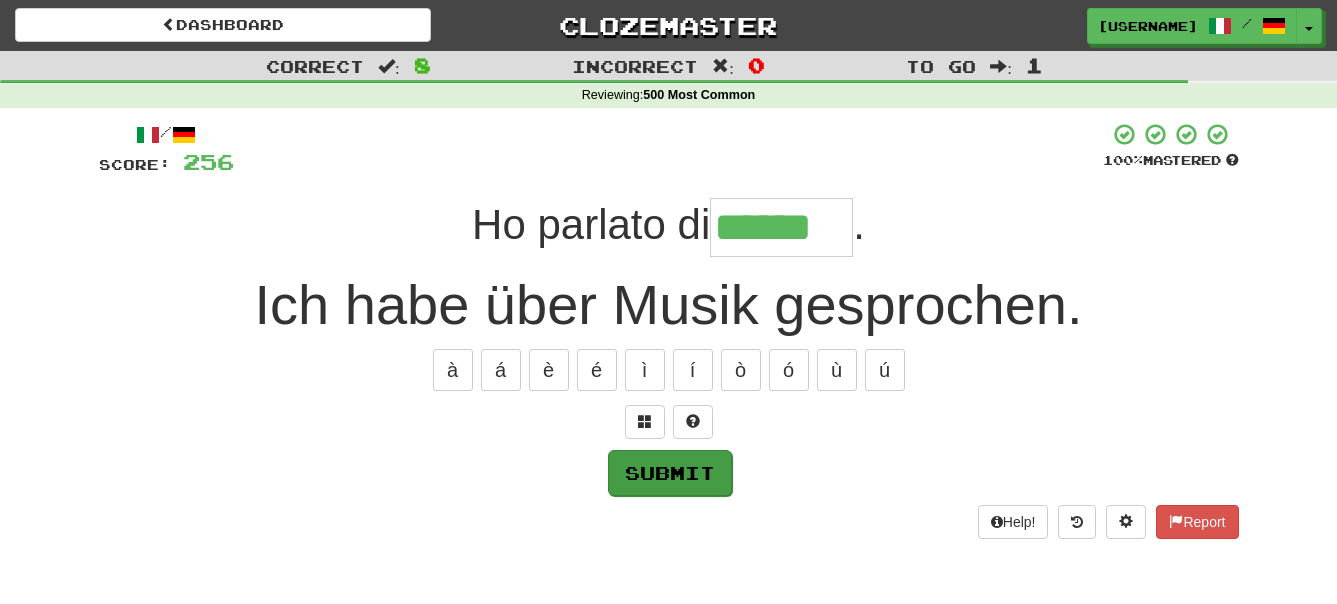 type on "******" 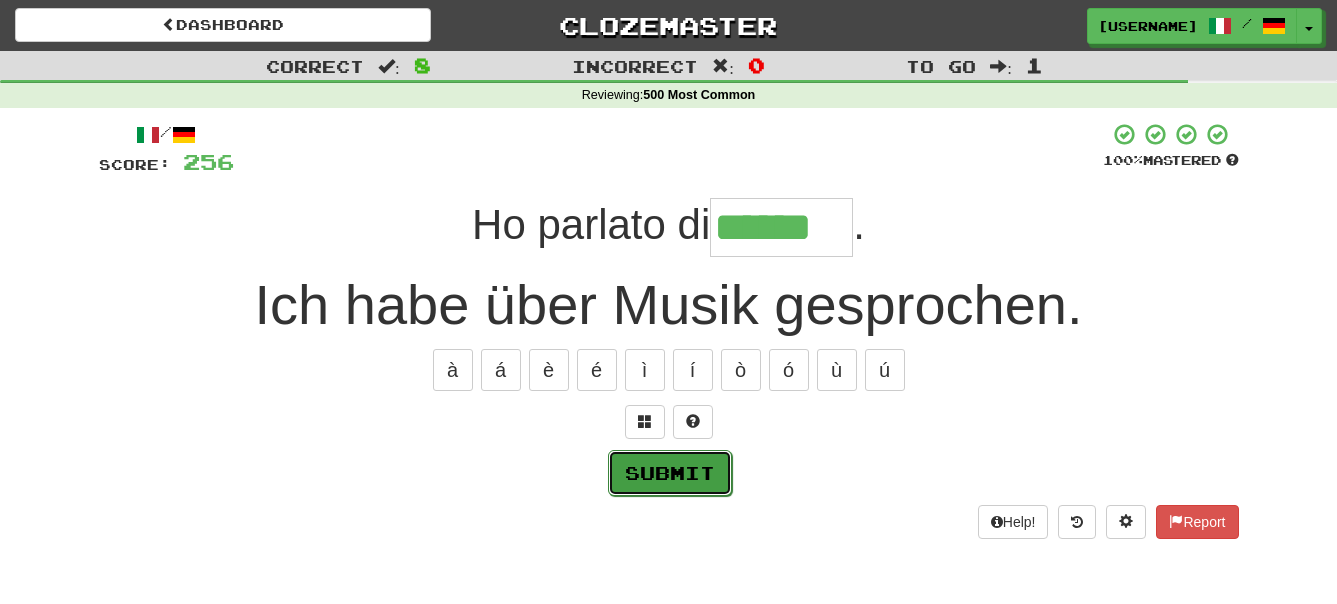 click on "Submit" at bounding box center [670, 473] 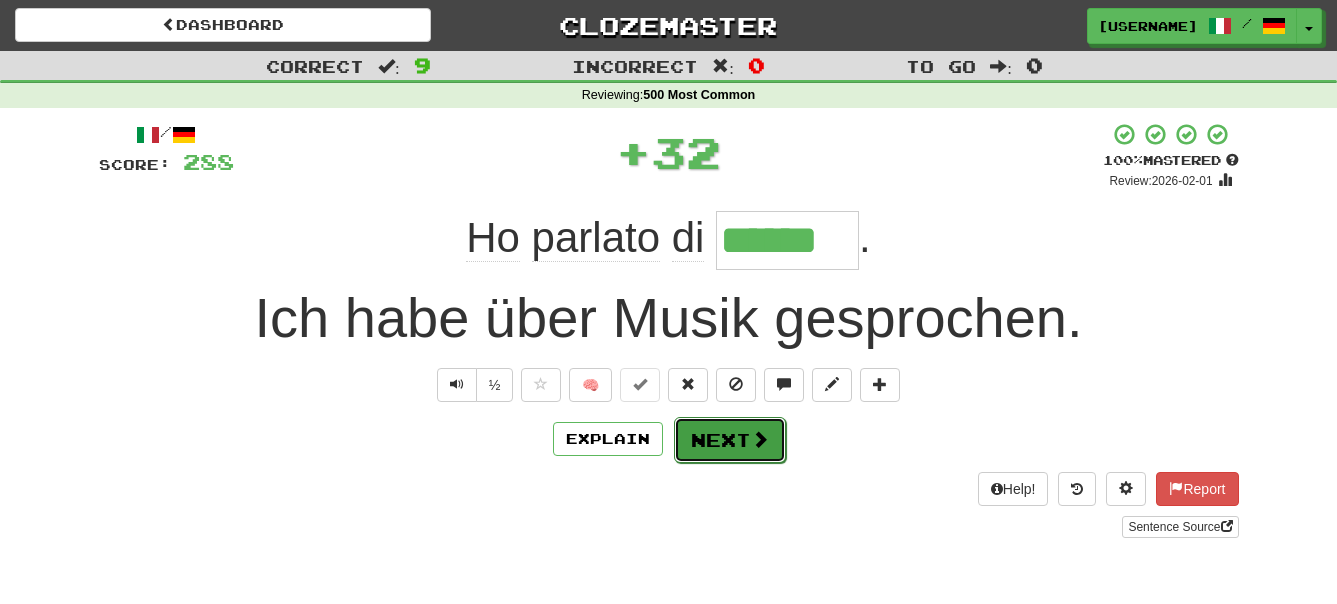 click on "Next" at bounding box center [730, 440] 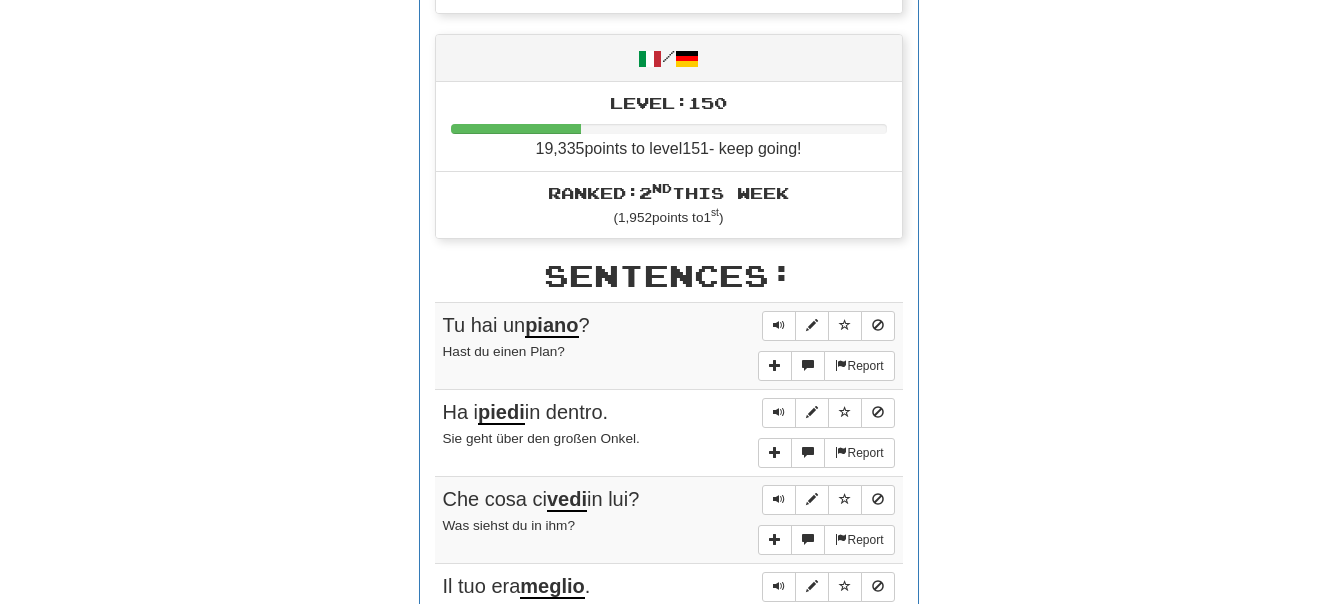 scroll, scrollTop: 1020, scrollLeft: 0, axis: vertical 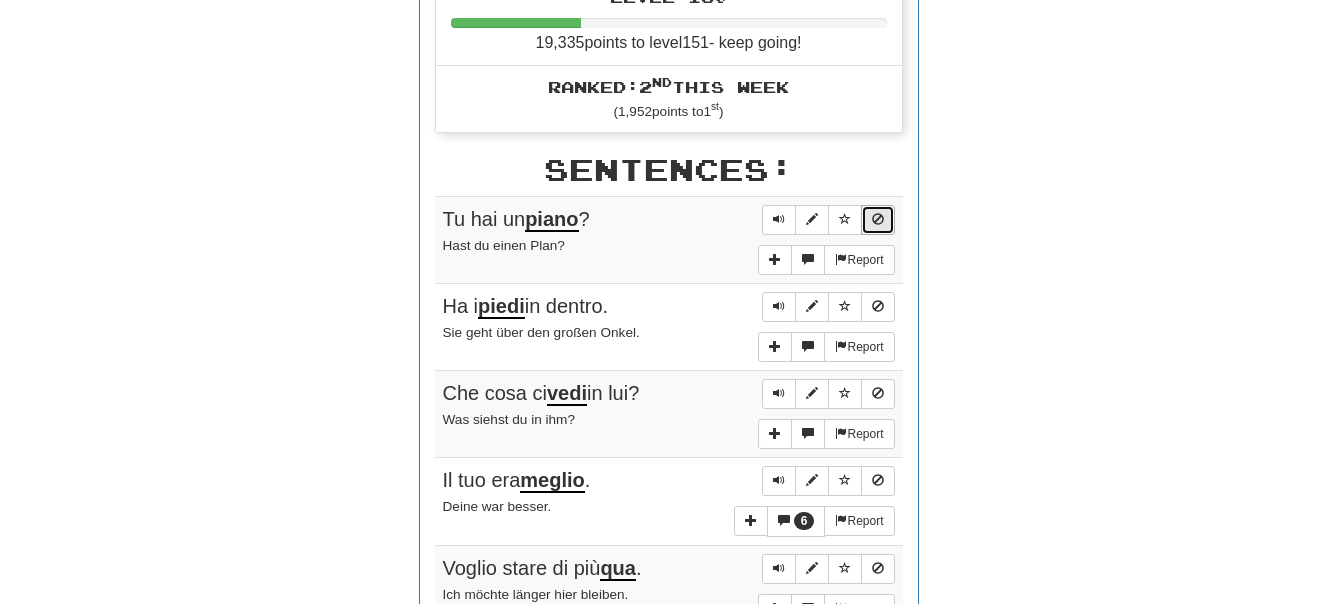 click at bounding box center [878, 220] 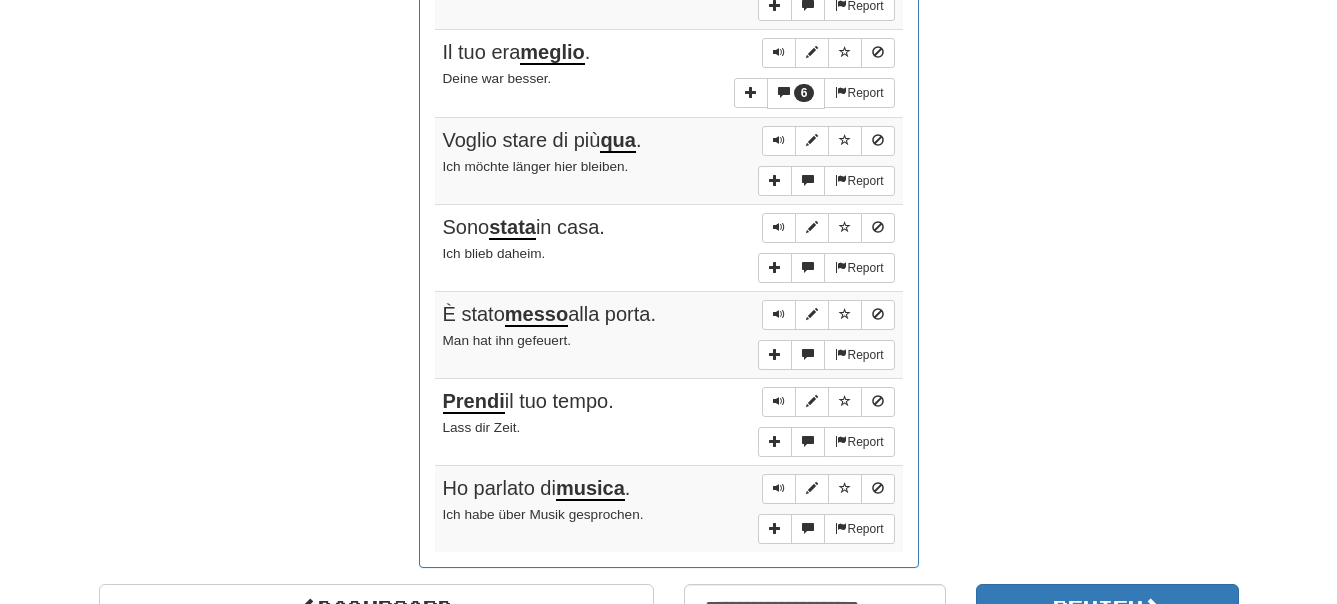 scroll, scrollTop: 1530, scrollLeft: 0, axis: vertical 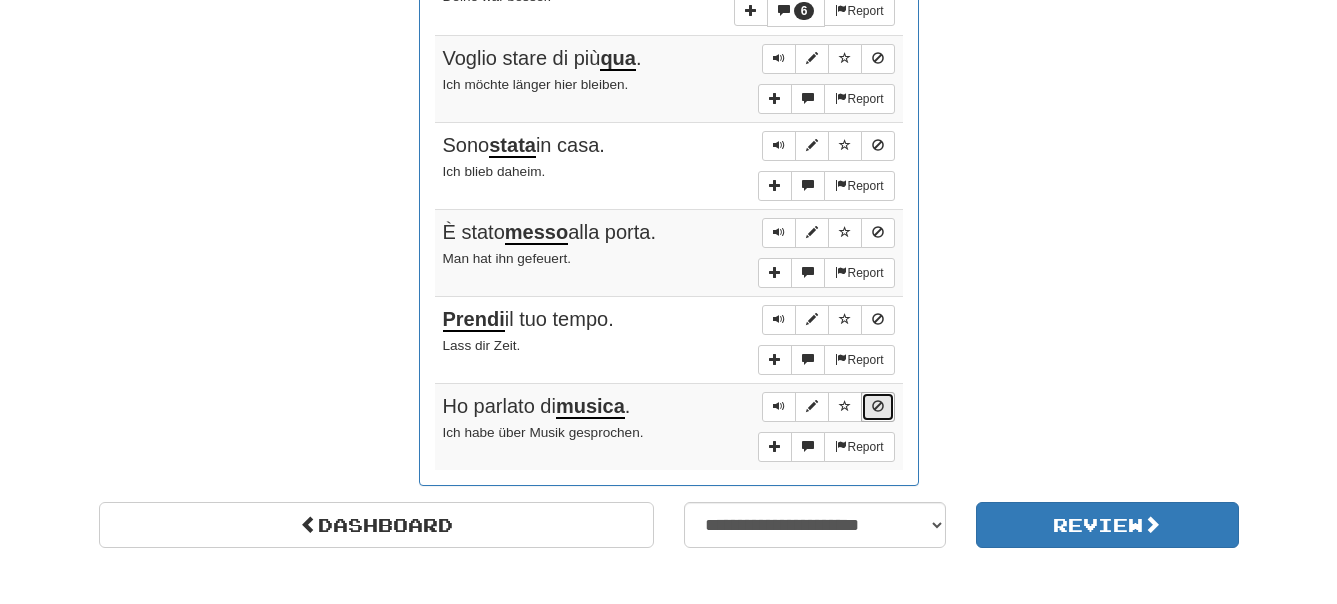 click at bounding box center [878, 407] 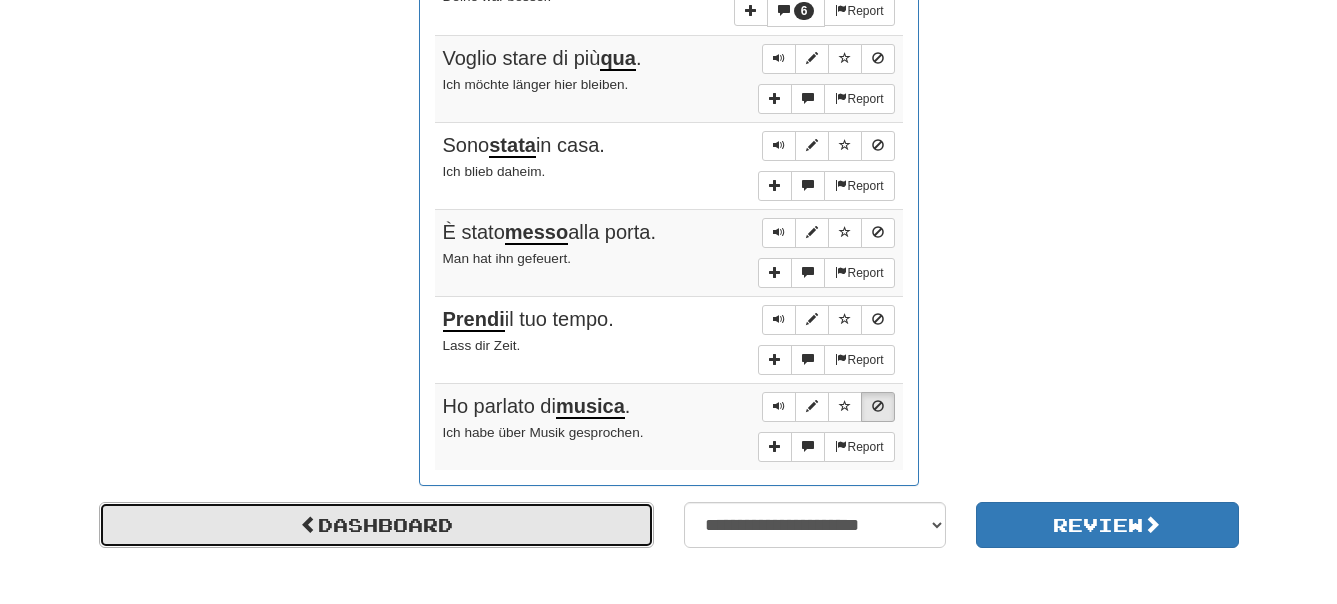 click on "Dashboard" at bounding box center [376, 525] 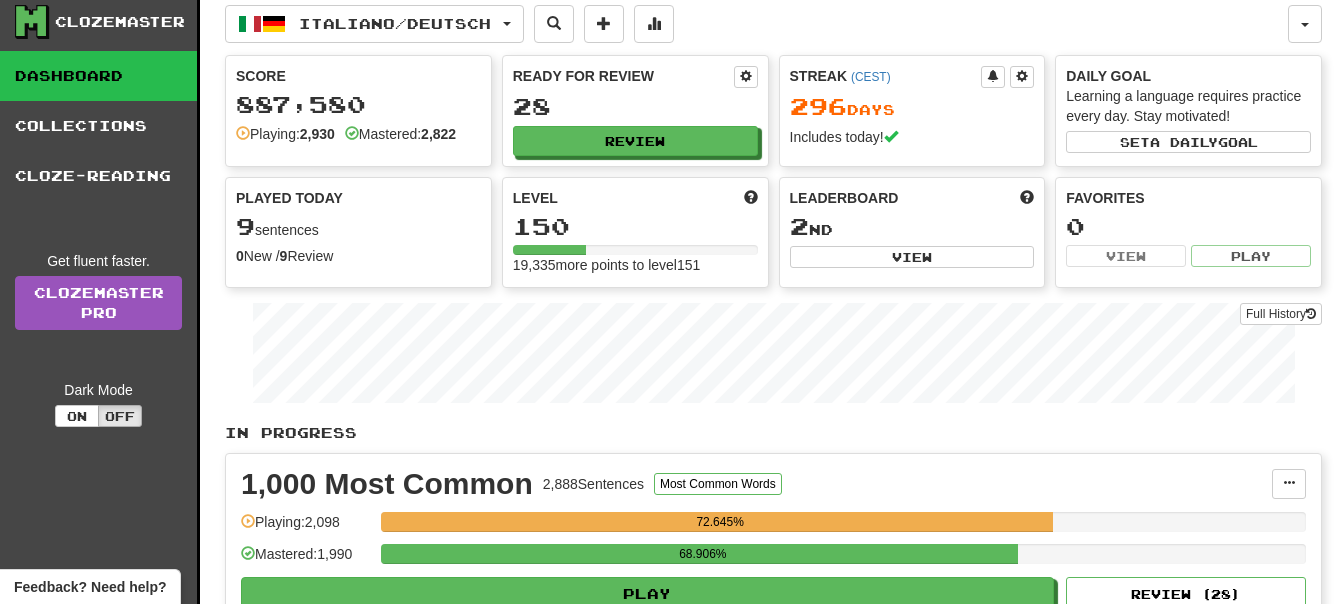 scroll, scrollTop: 0, scrollLeft: 0, axis: both 